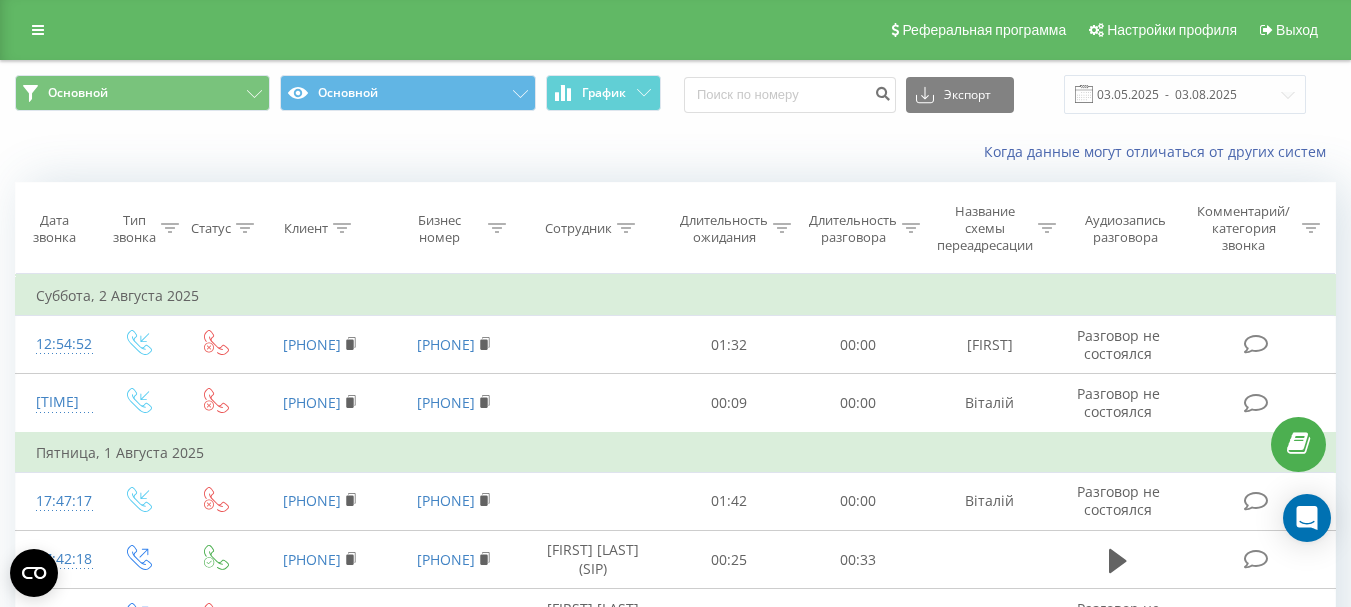 scroll, scrollTop: 0, scrollLeft: 0, axis: both 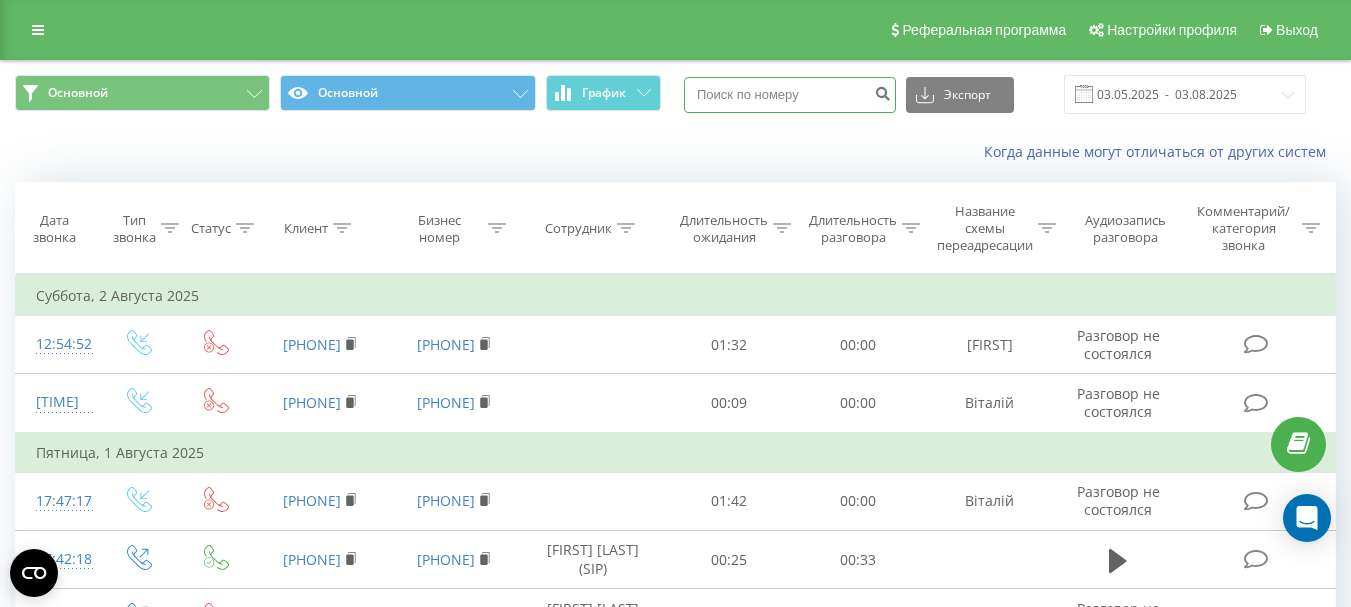 click at bounding box center [790, 95] 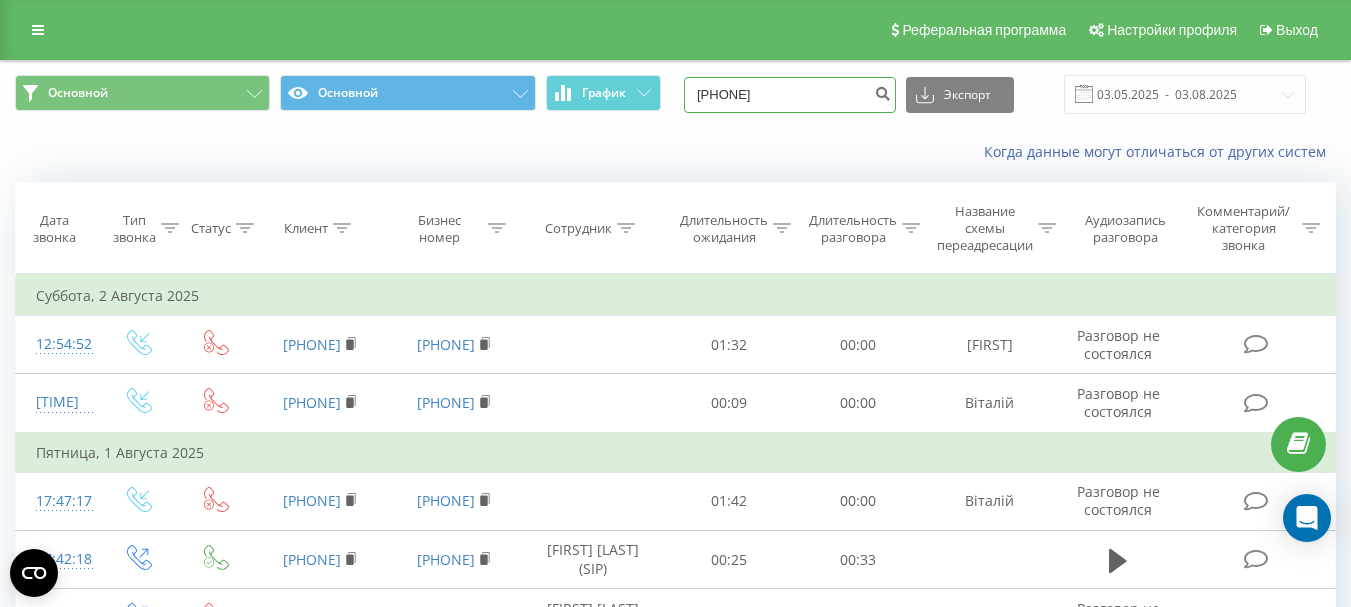 type on "380504565359" 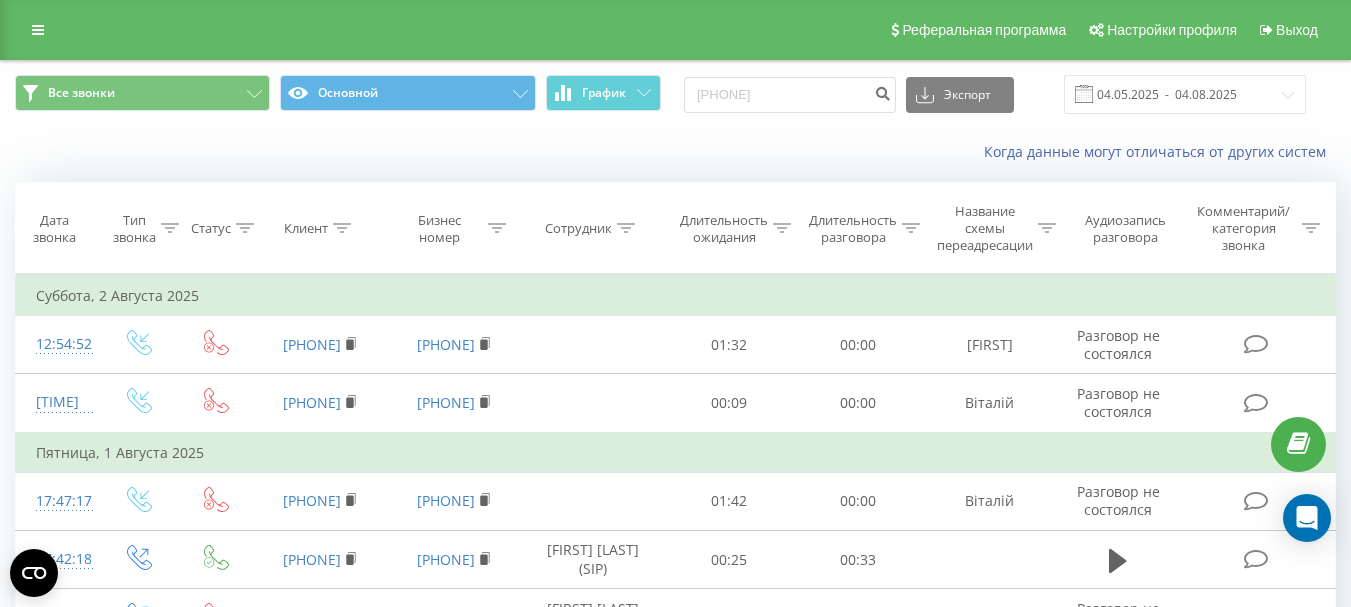 scroll, scrollTop: 0, scrollLeft: 0, axis: both 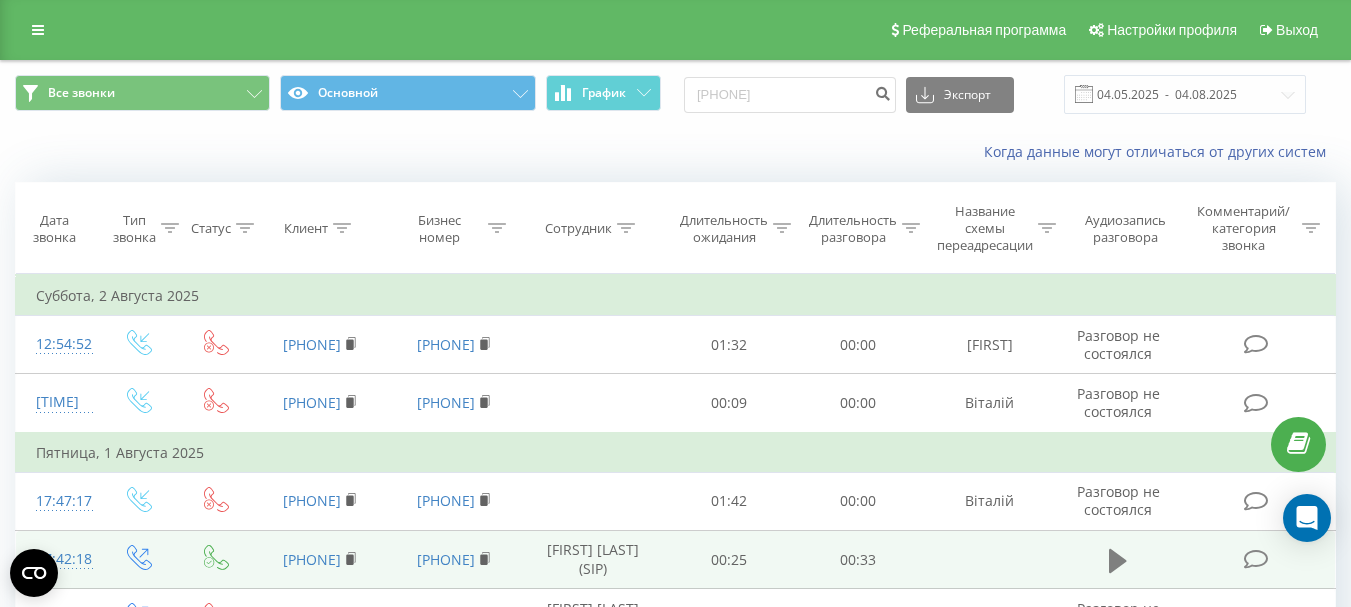 click 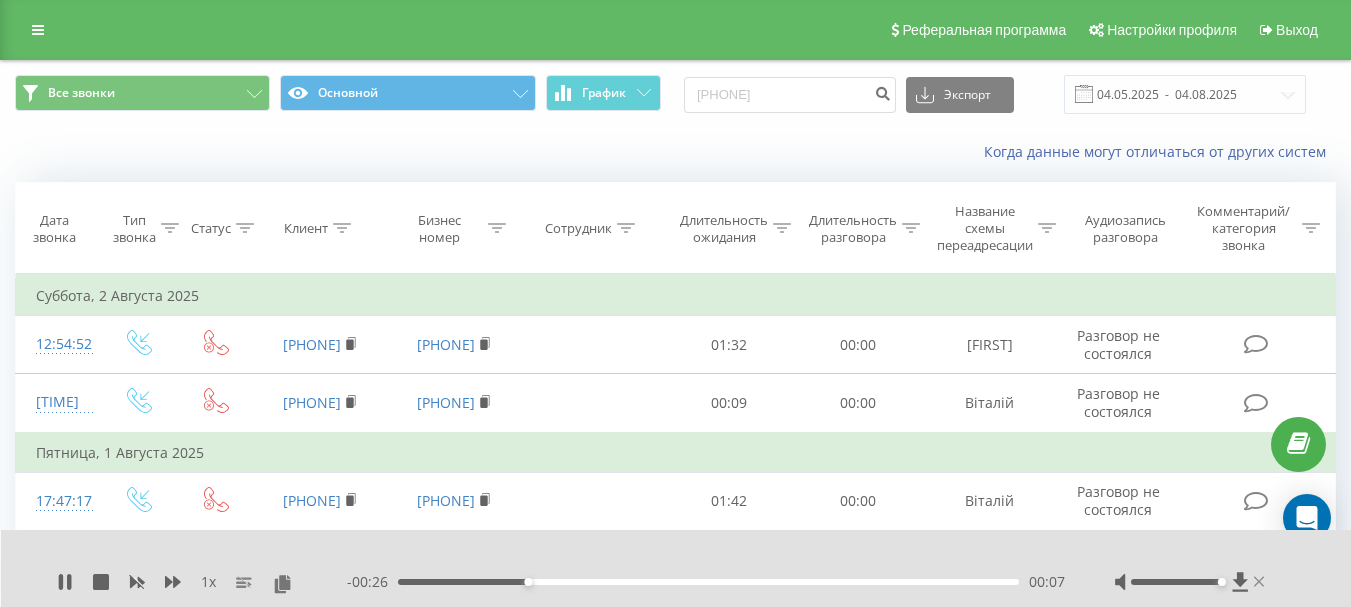 click 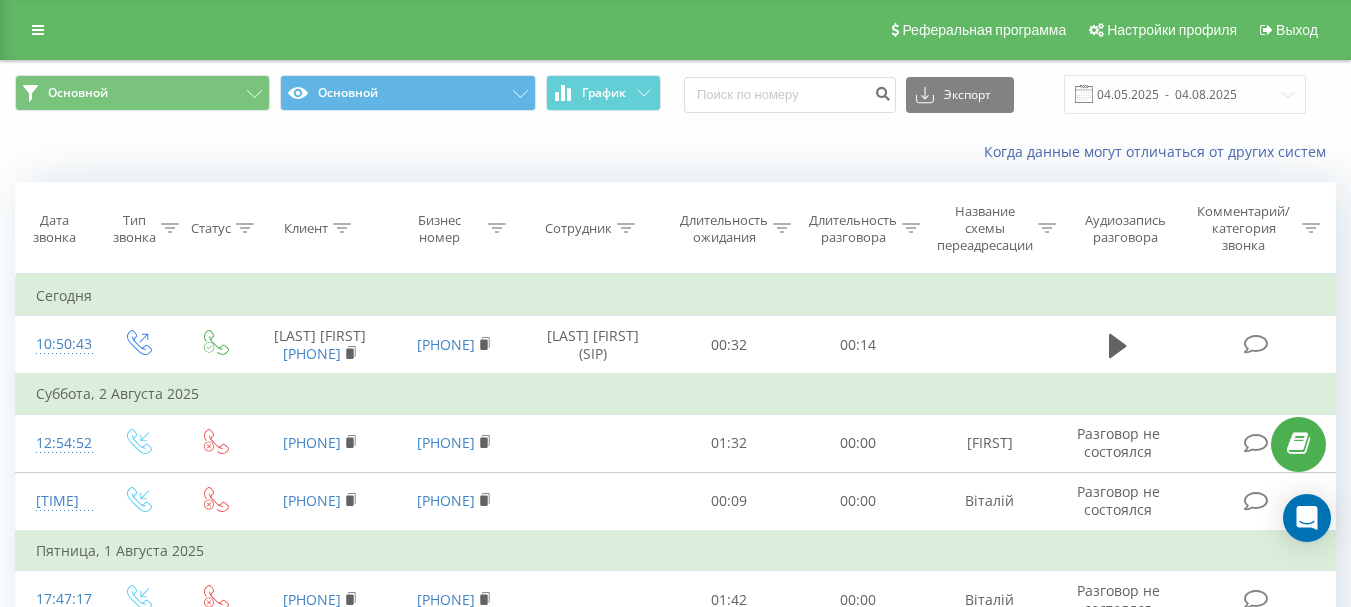 scroll, scrollTop: 0, scrollLeft: 0, axis: both 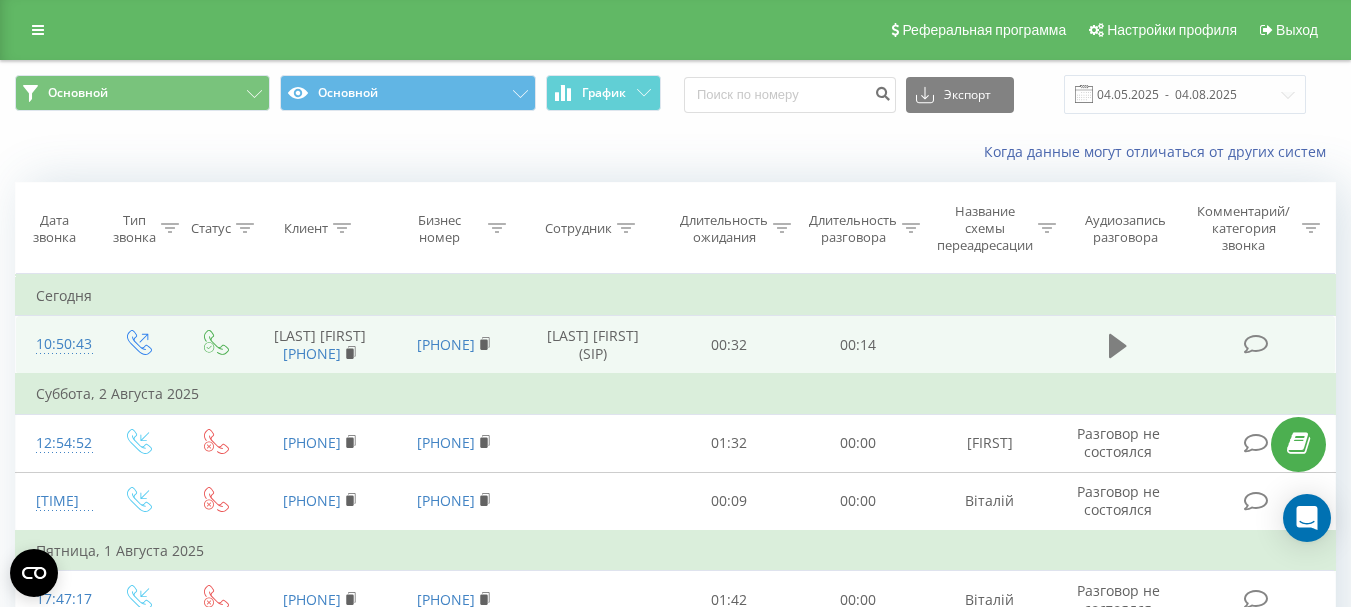 click 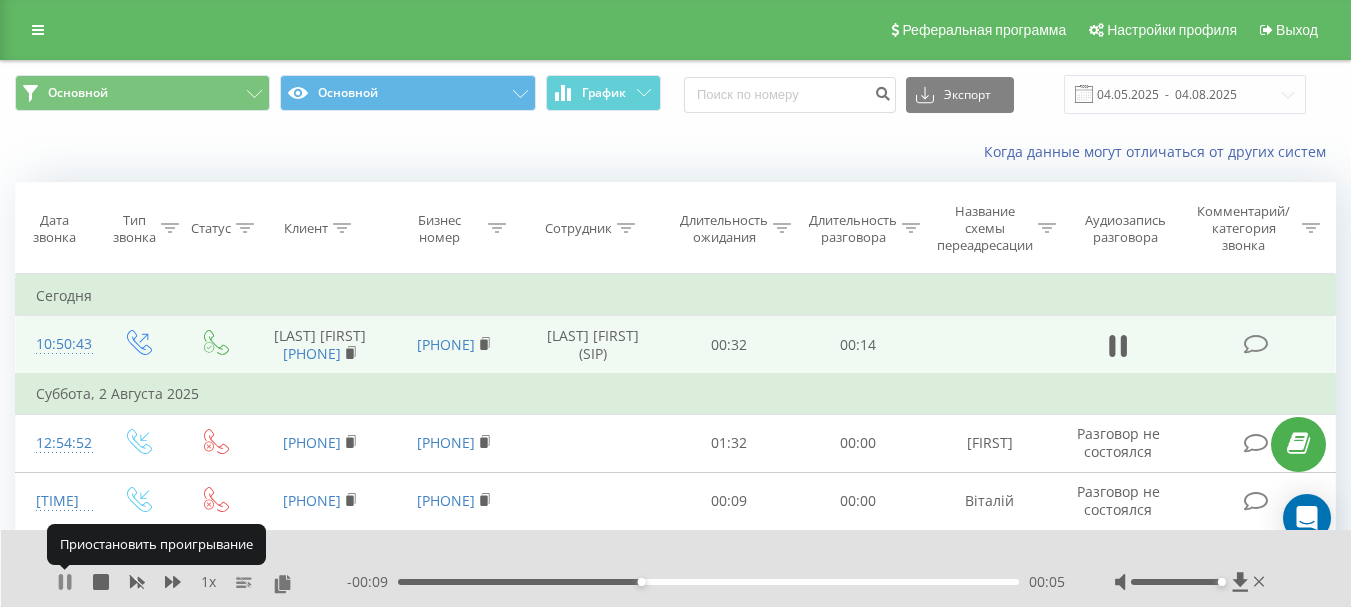 click 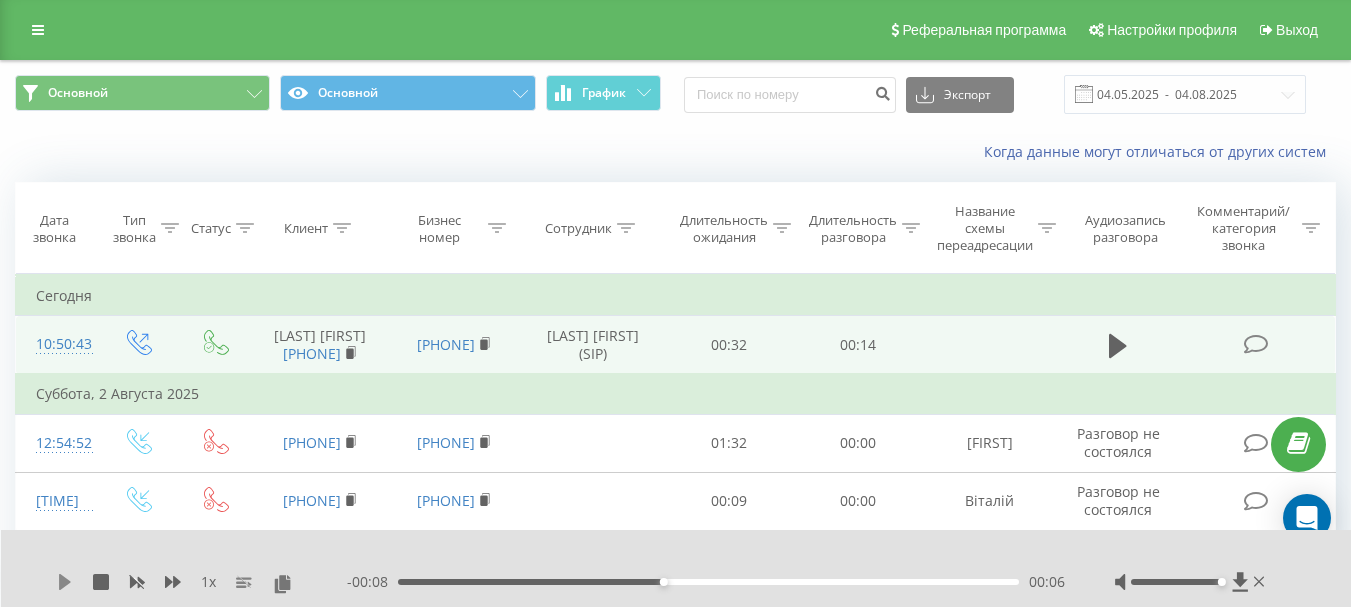 click 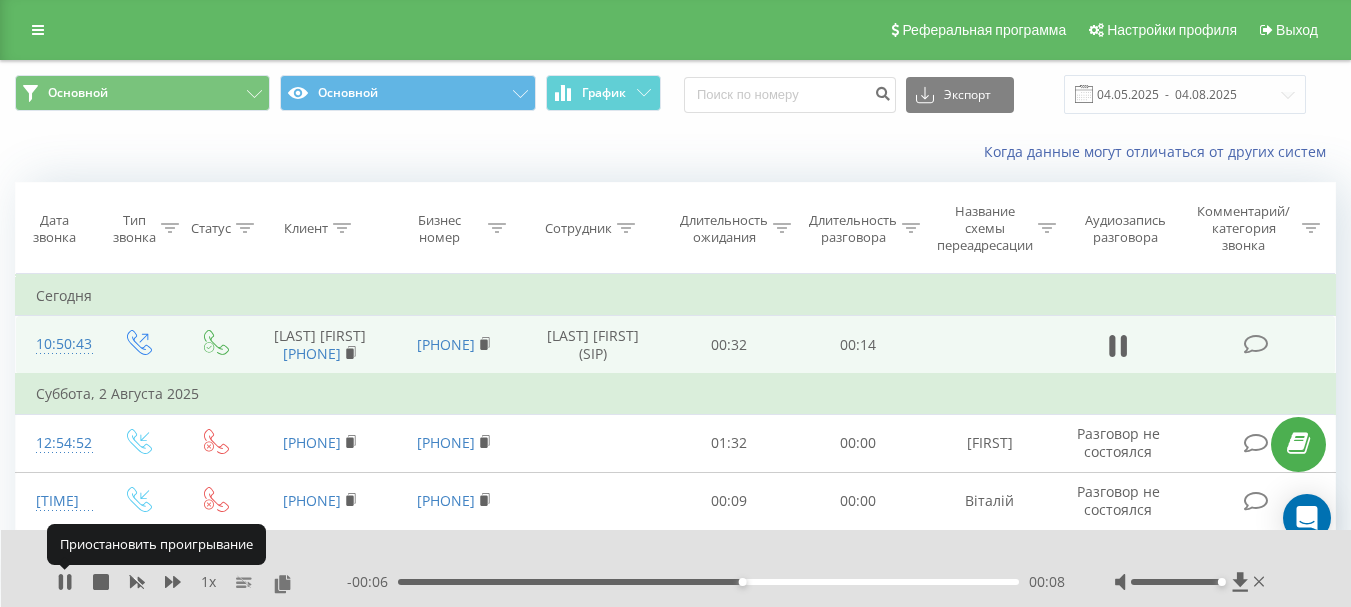 click 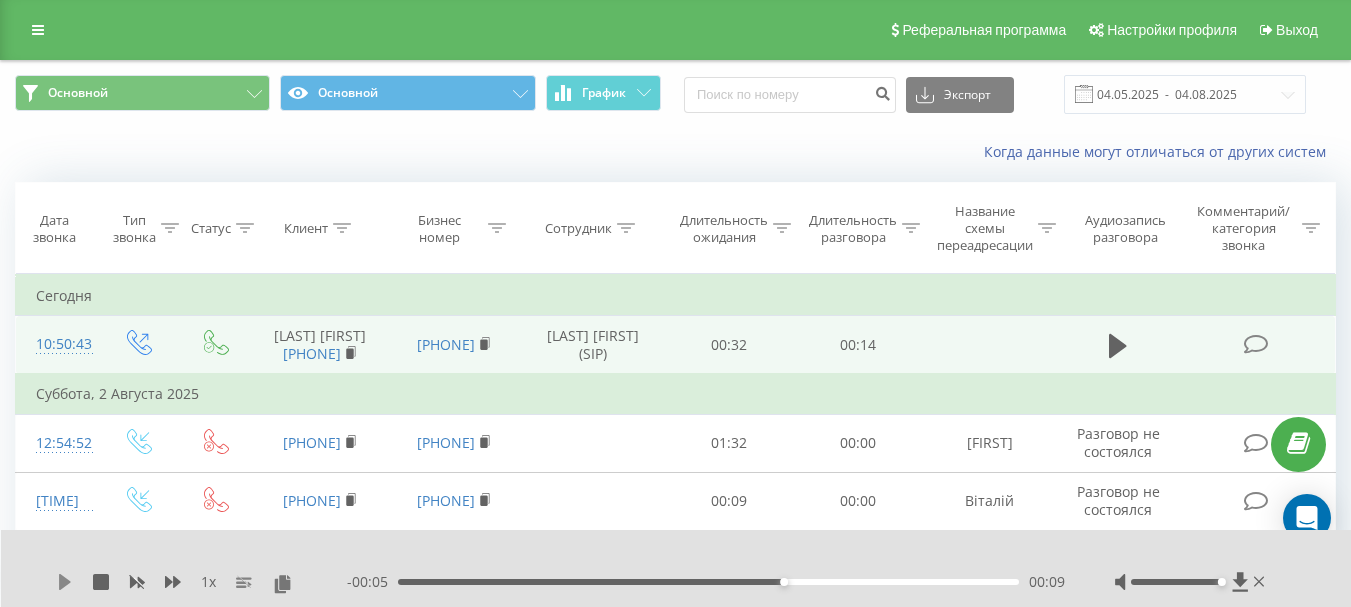 click 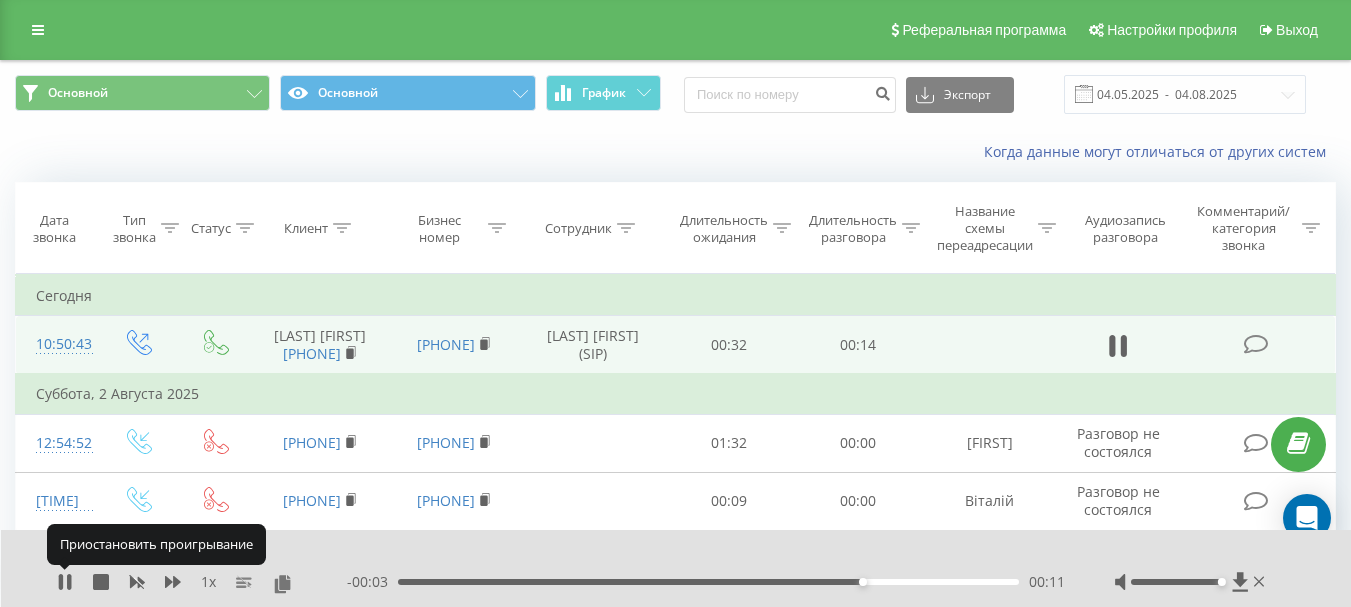 click 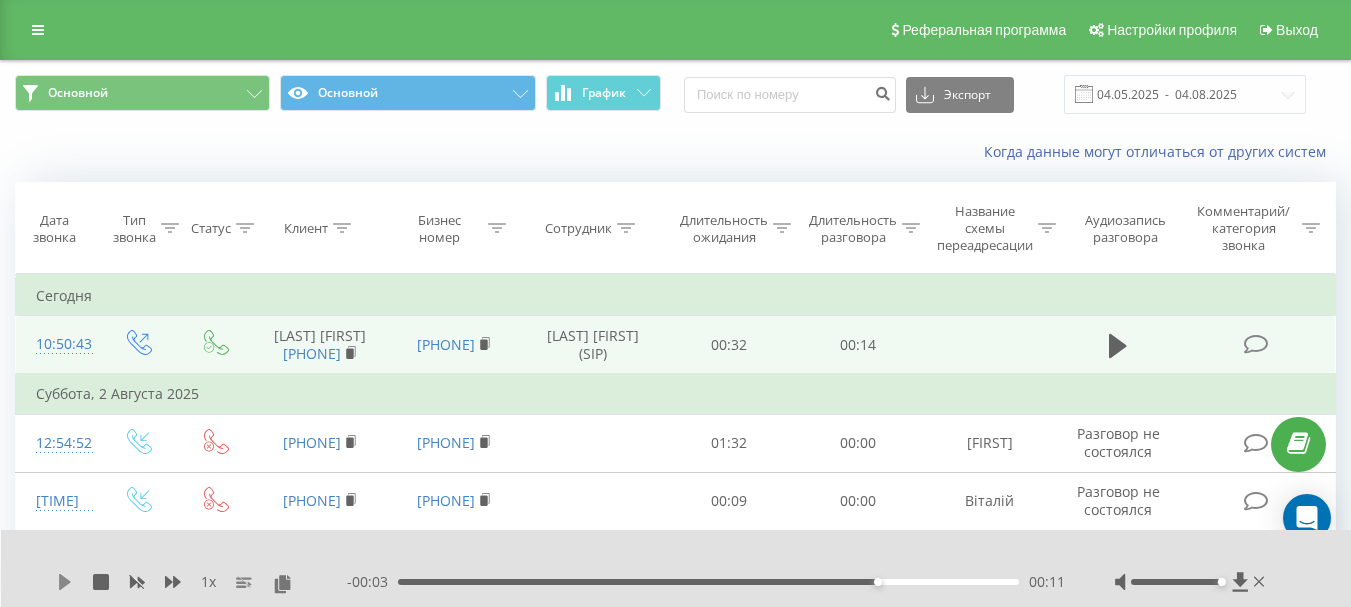 click 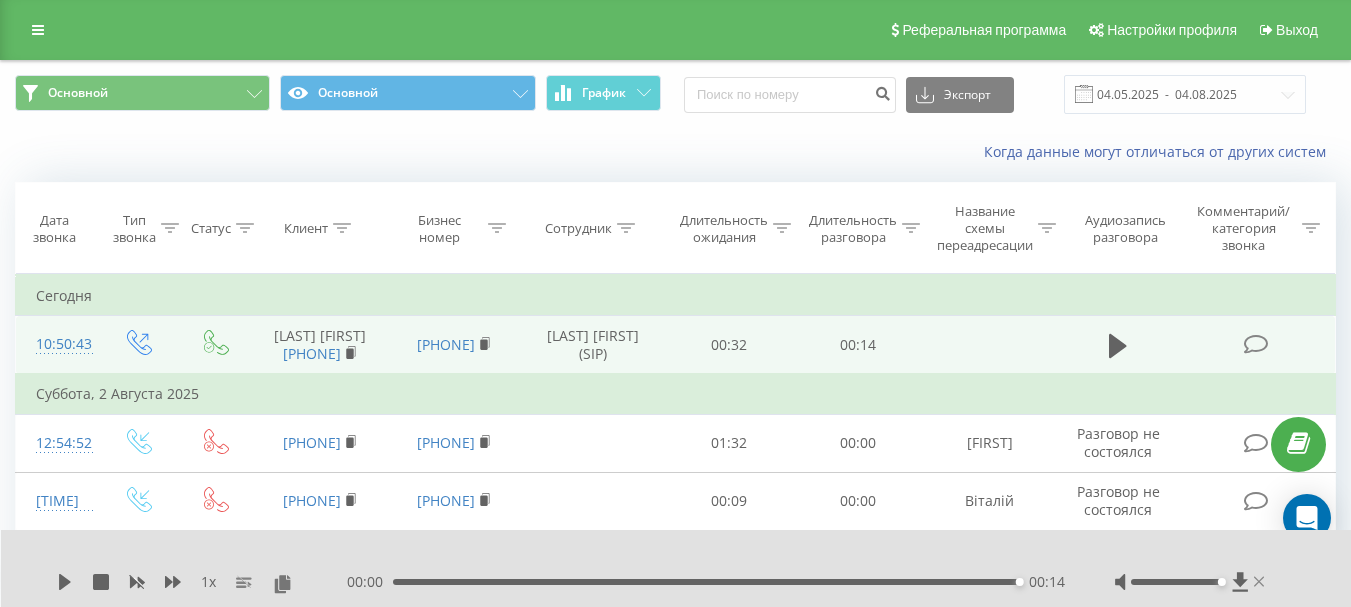 click 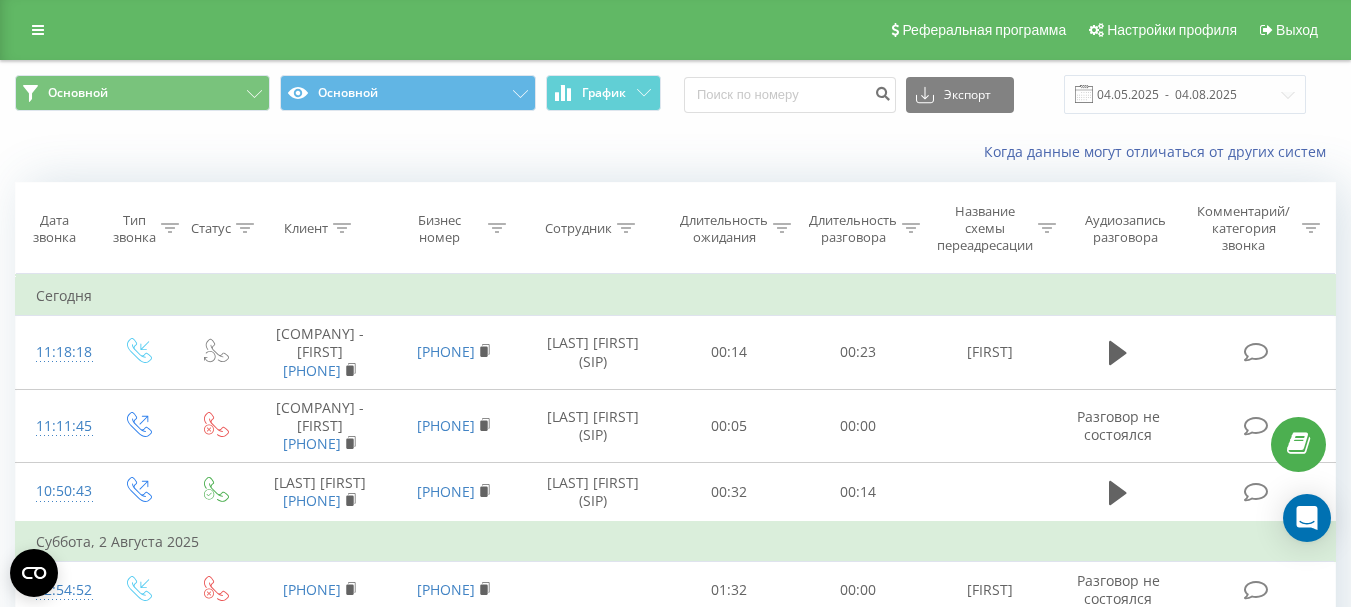 scroll, scrollTop: 0, scrollLeft: 0, axis: both 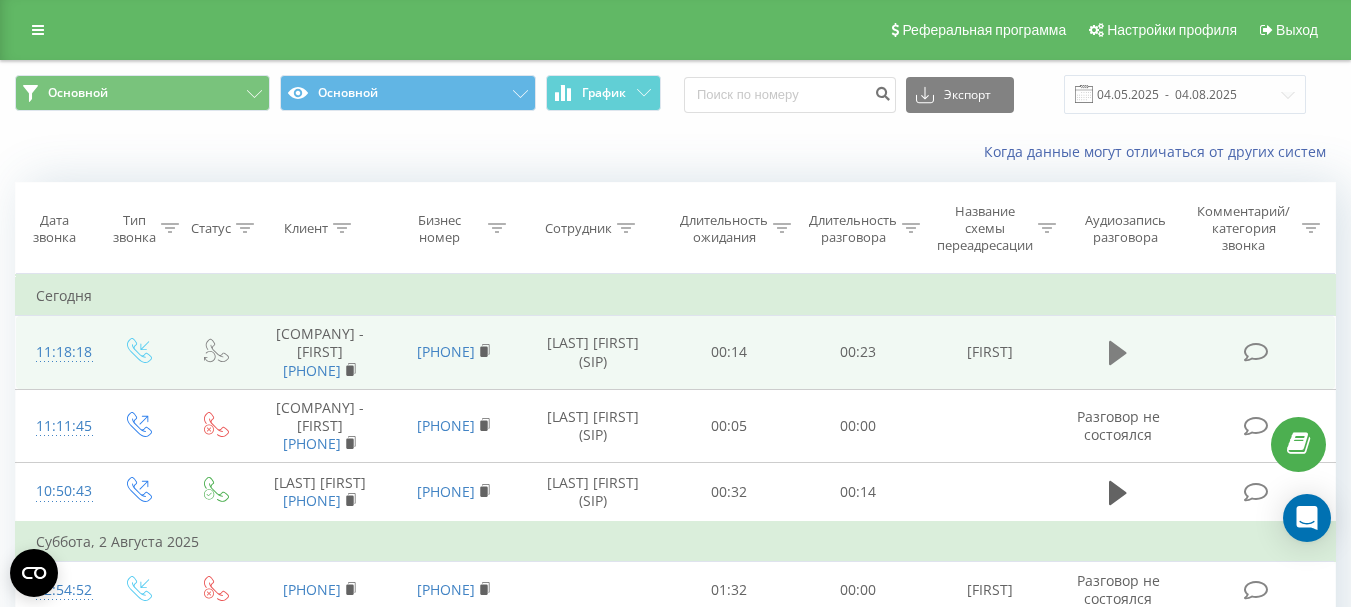 click 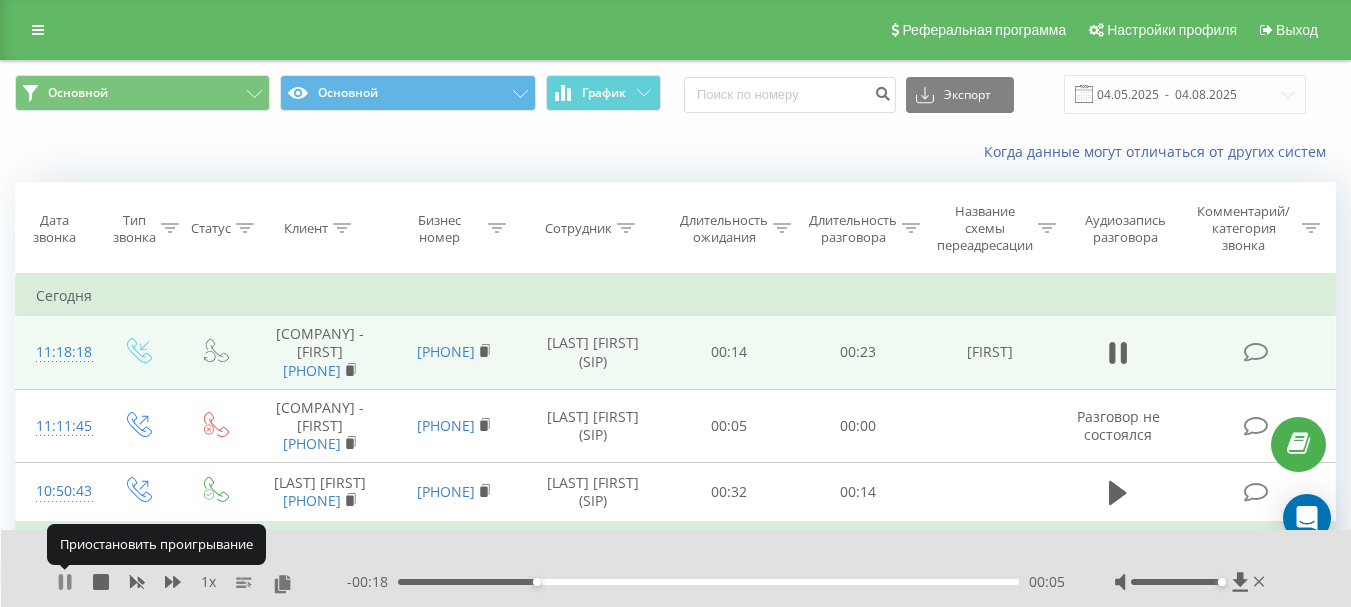 click 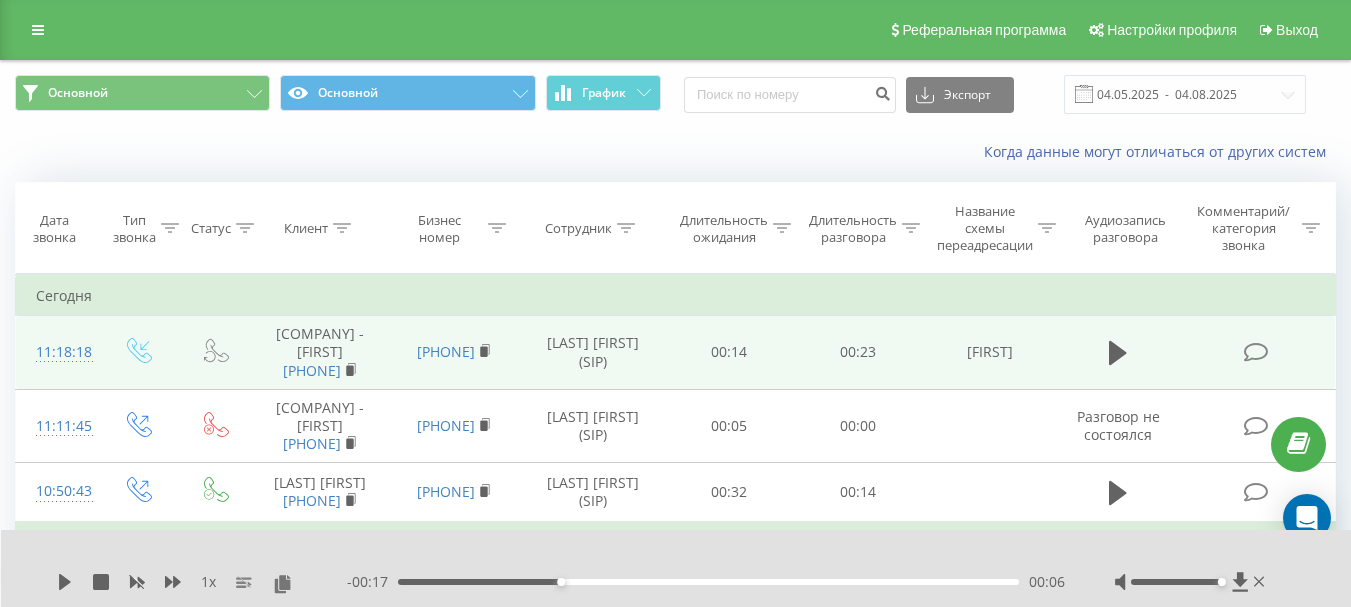 click on "00:06" at bounding box center [708, 582] 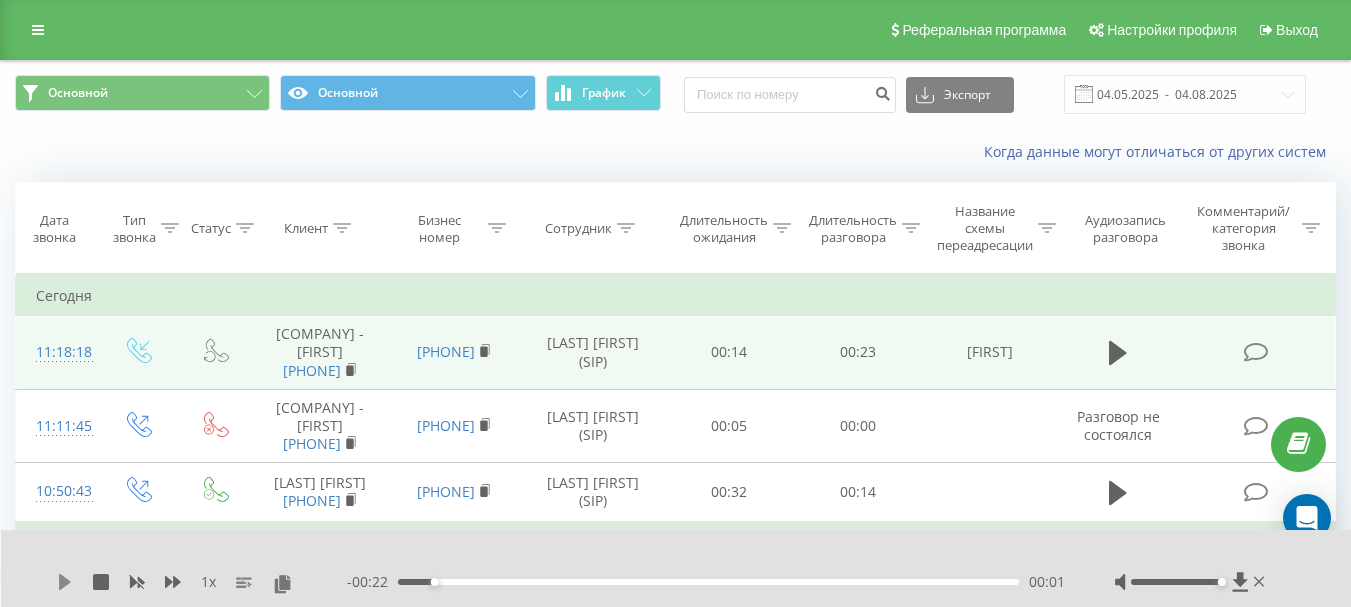 click 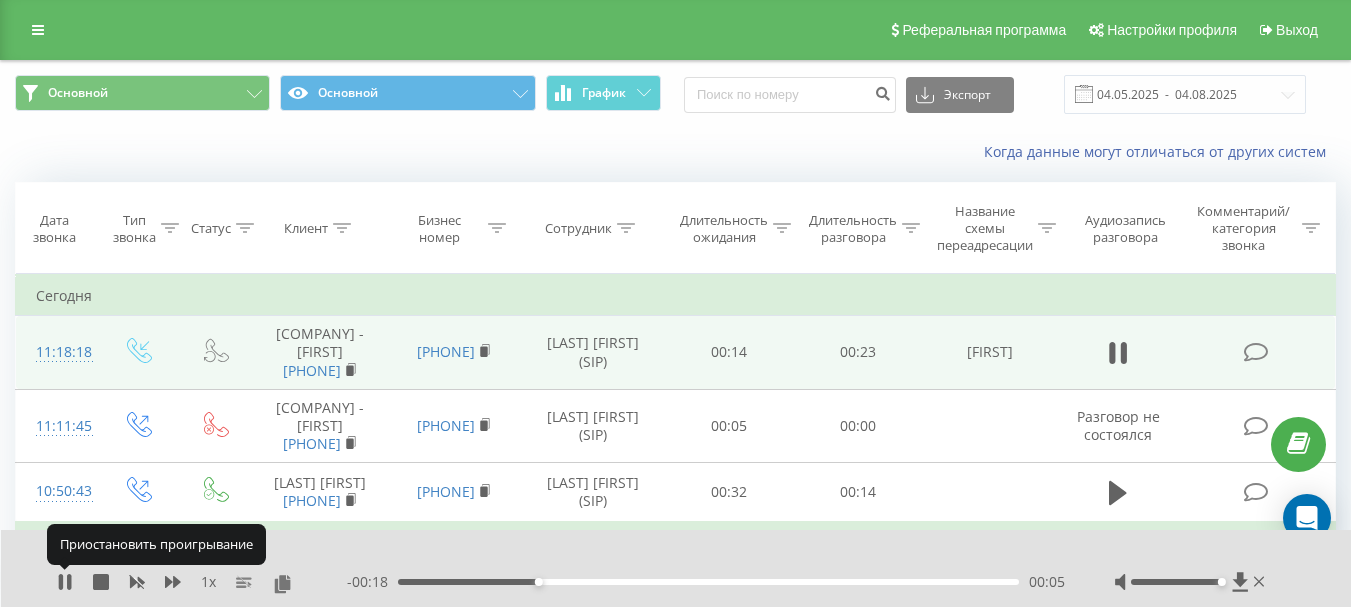 click 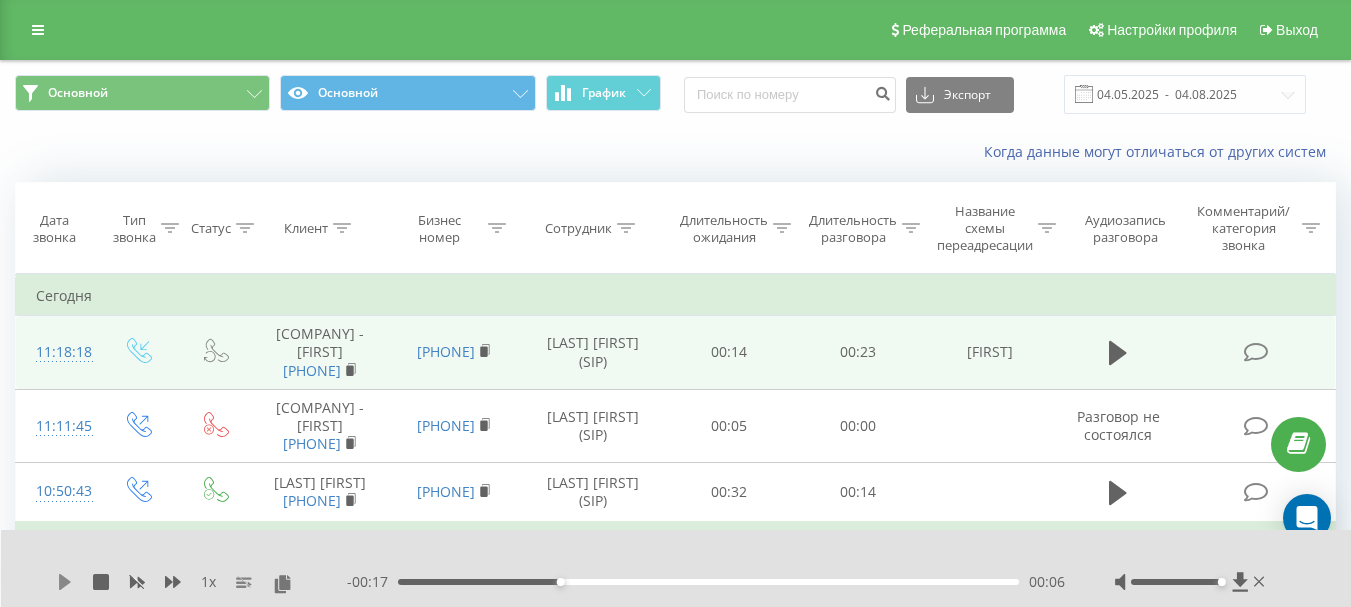 click 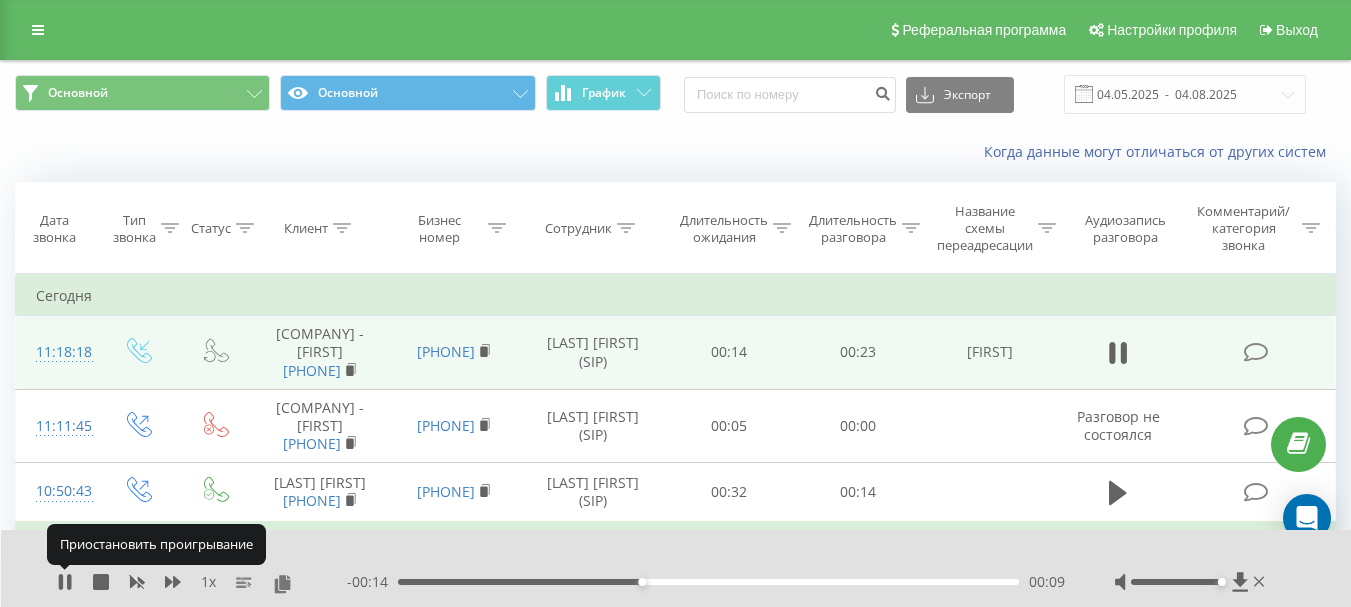 click 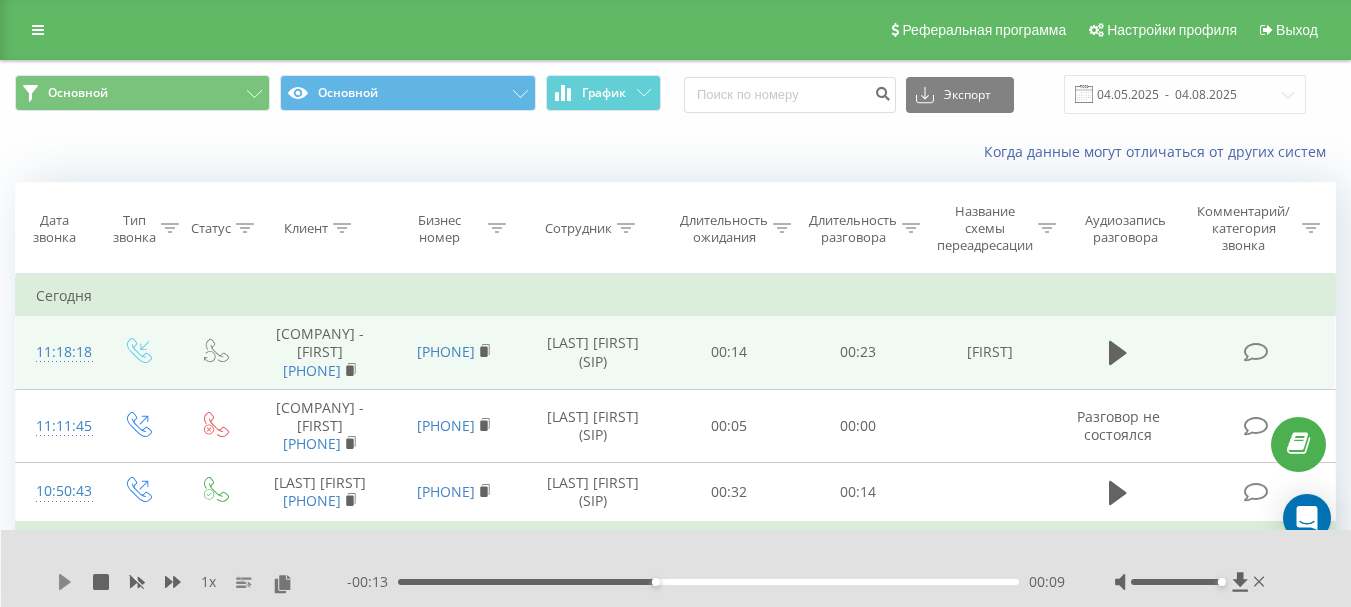 click 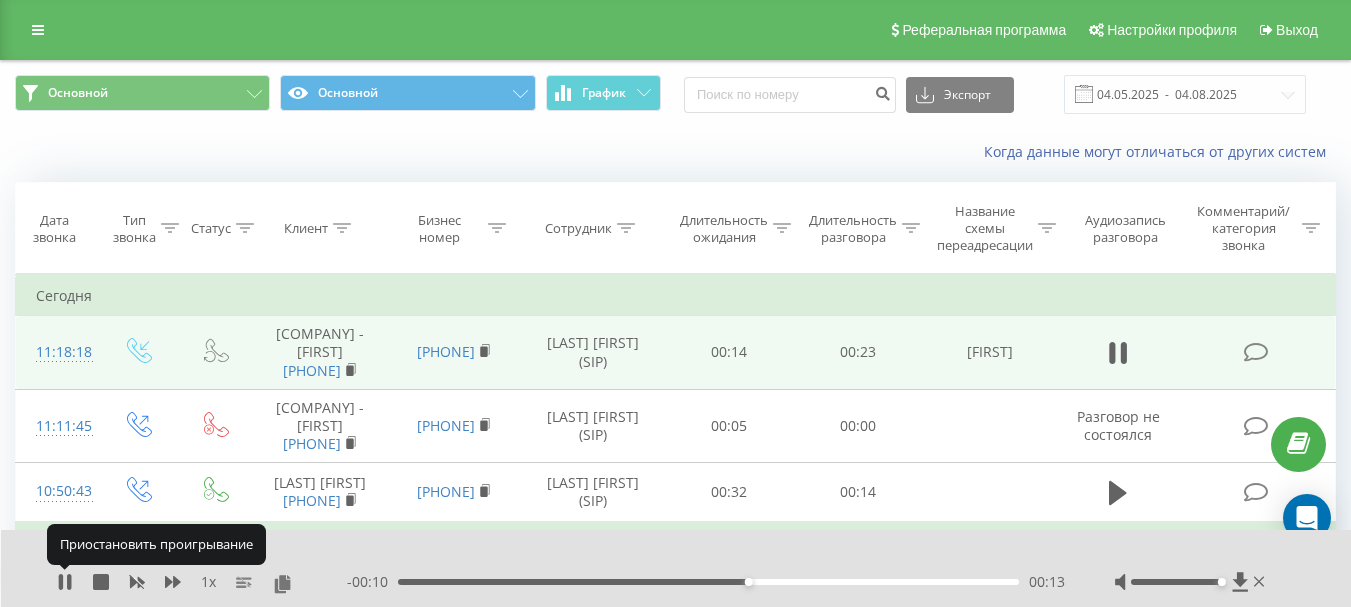 click 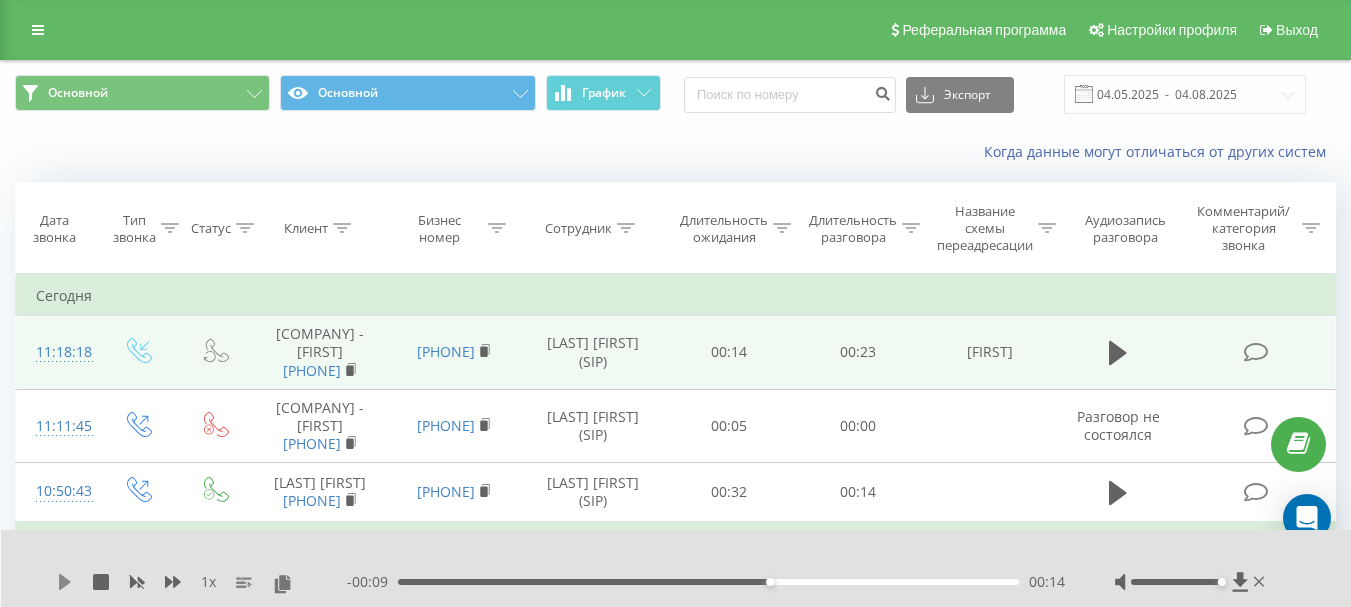 click 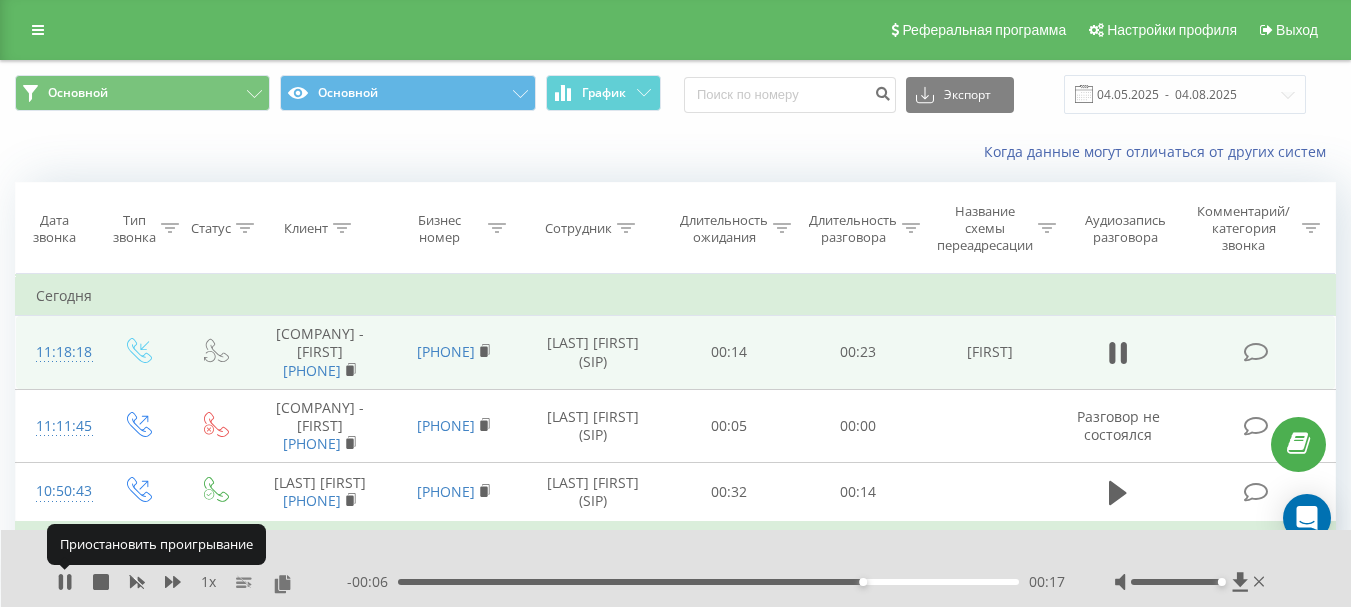 click 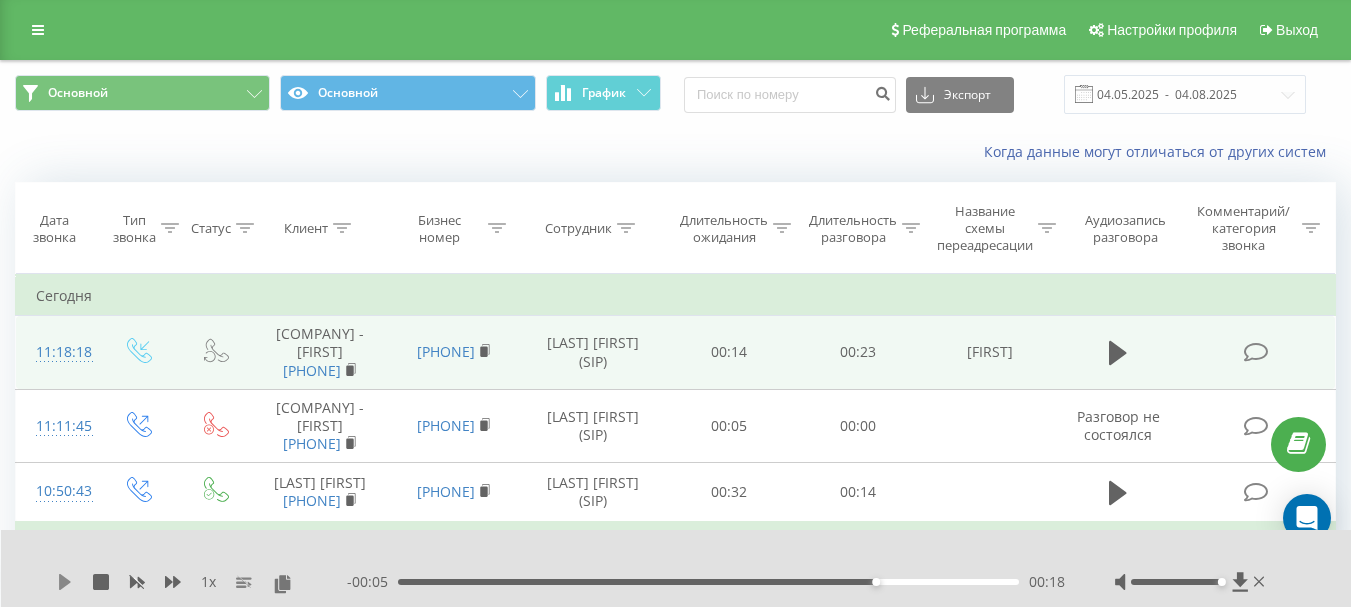 click 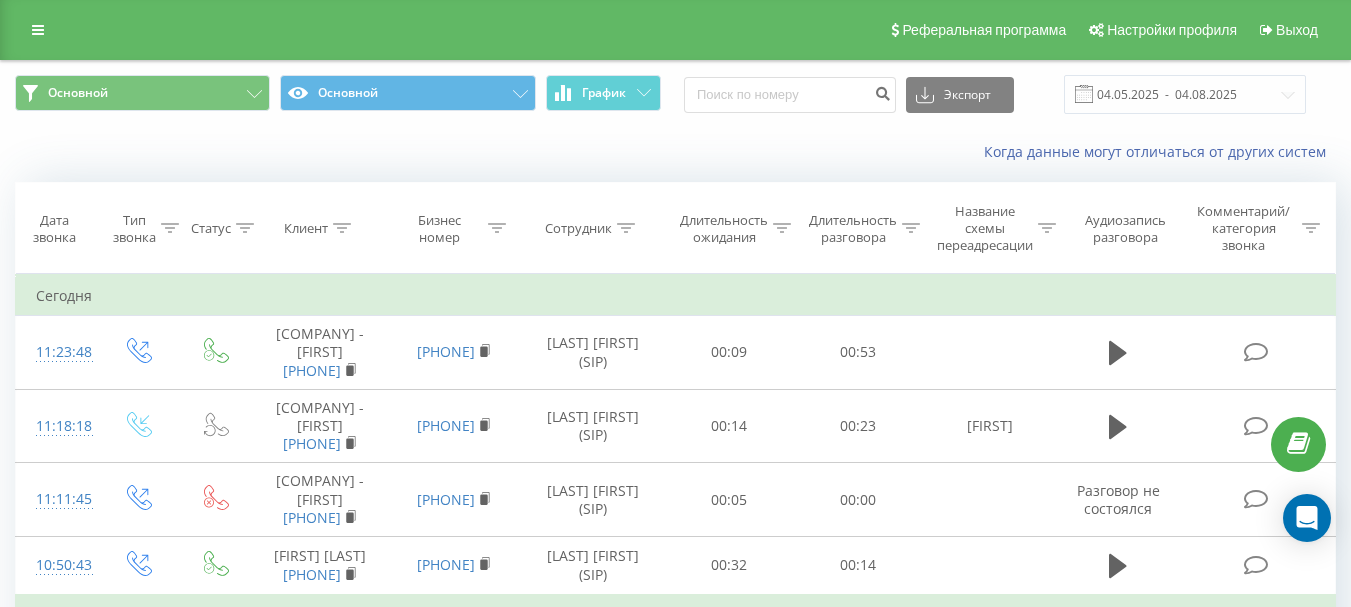 scroll, scrollTop: 0, scrollLeft: 0, axis: both 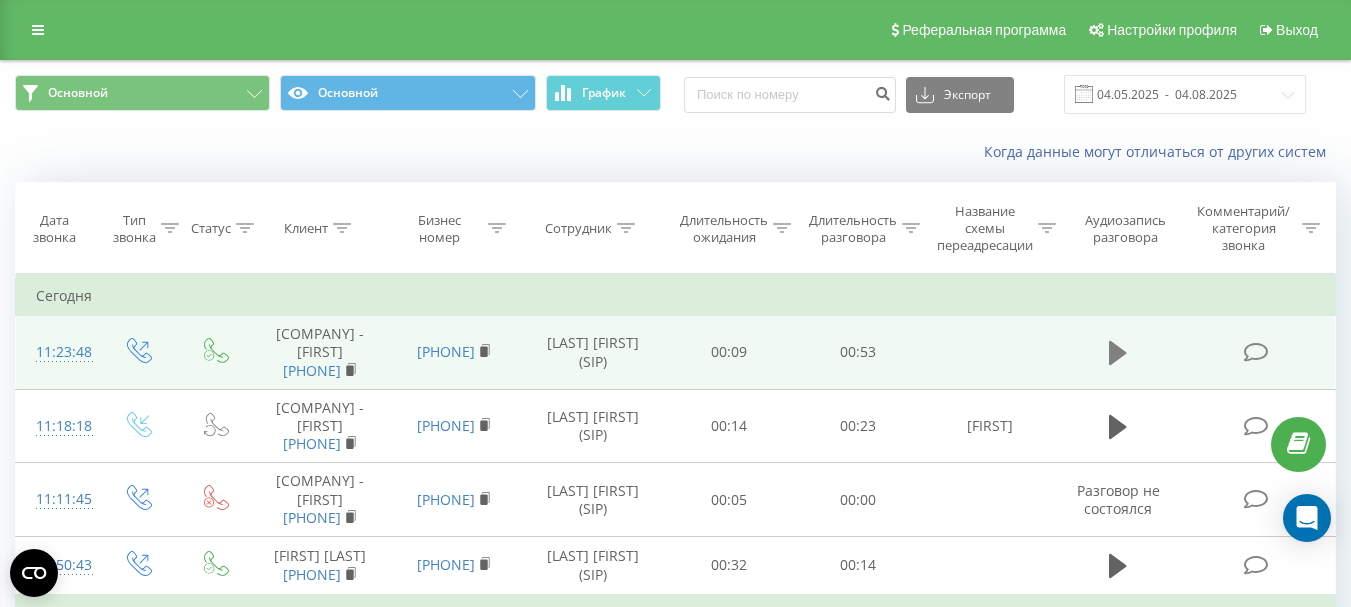 click 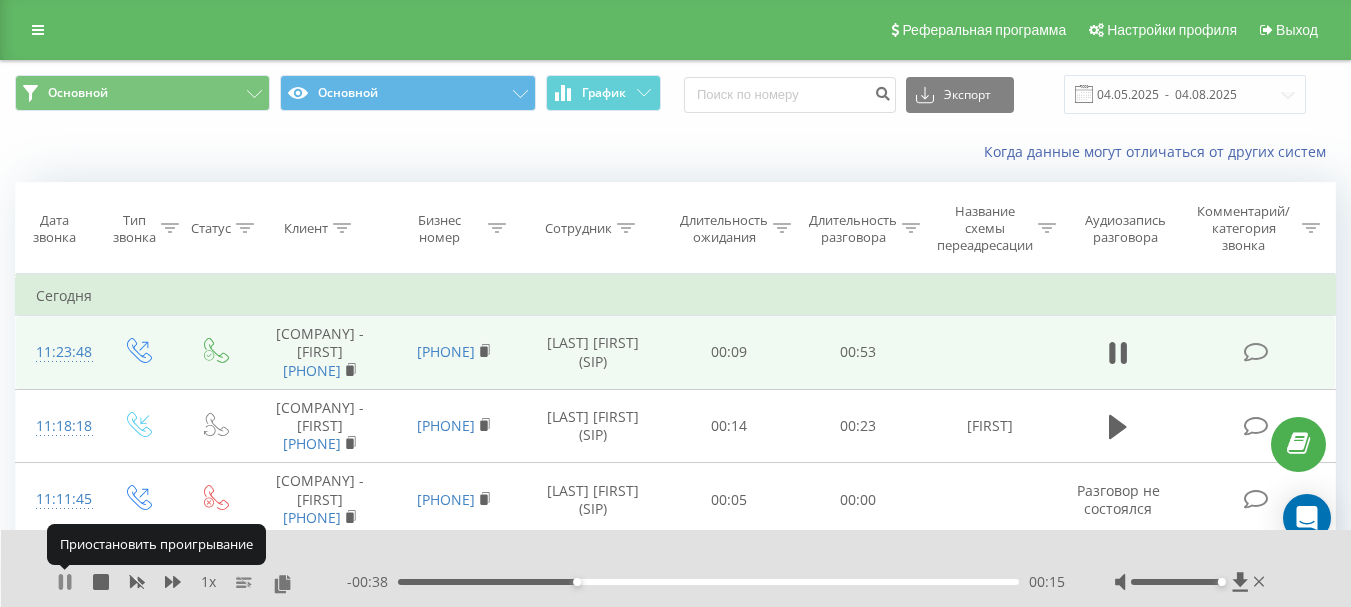 click 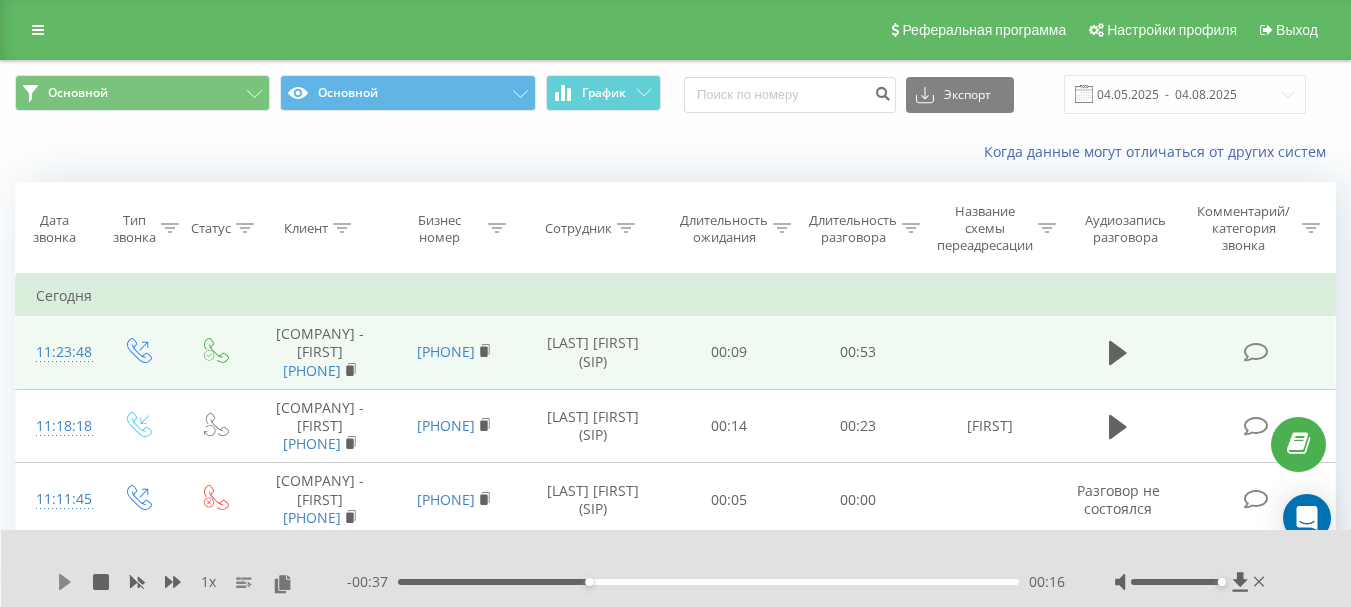 click 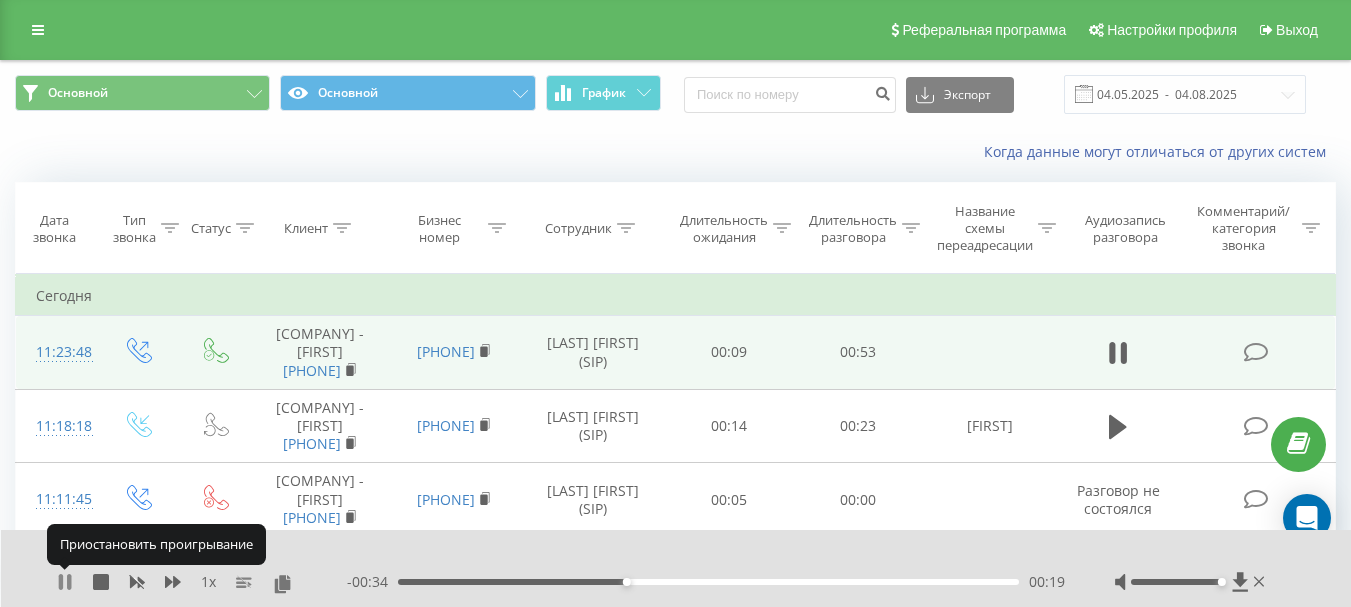 click 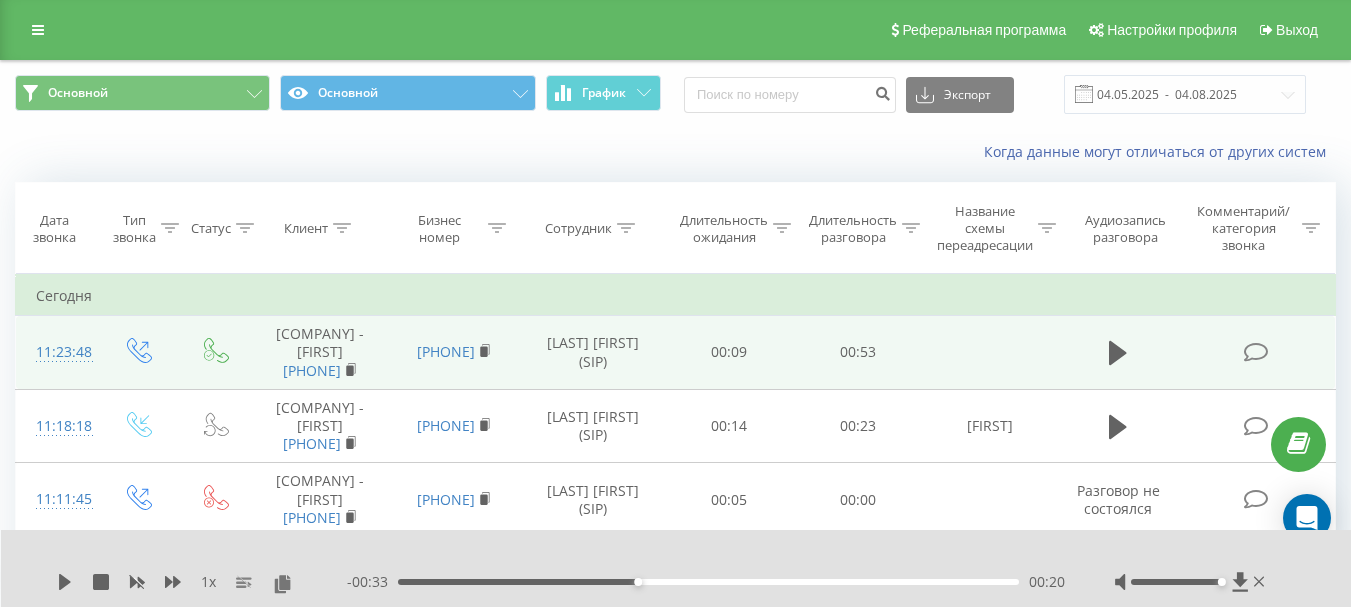 click on "1 x  - 00:33 00:20   00:20" at bounding box center [676, 568] 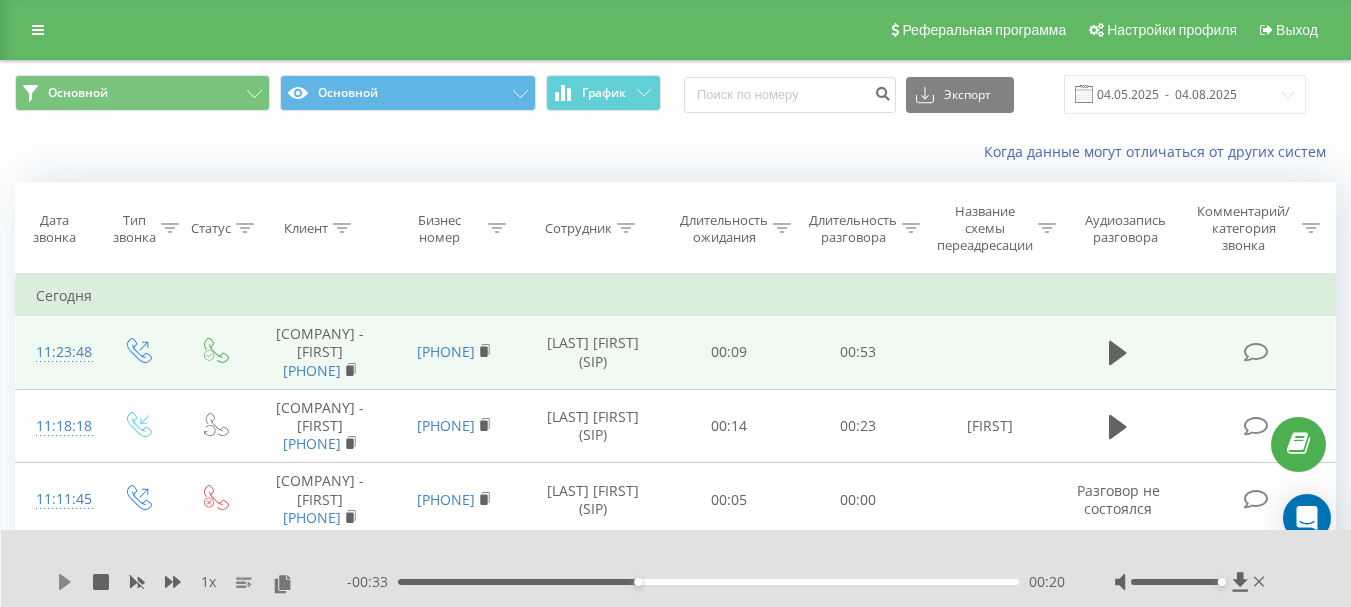 click 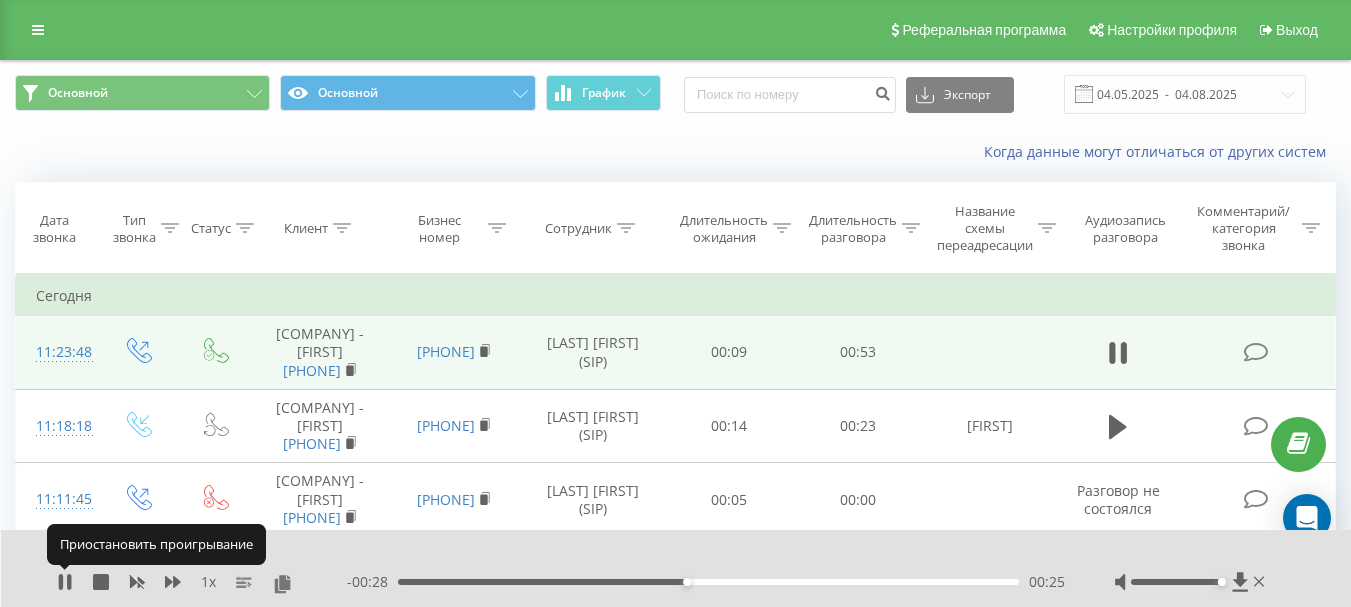 click 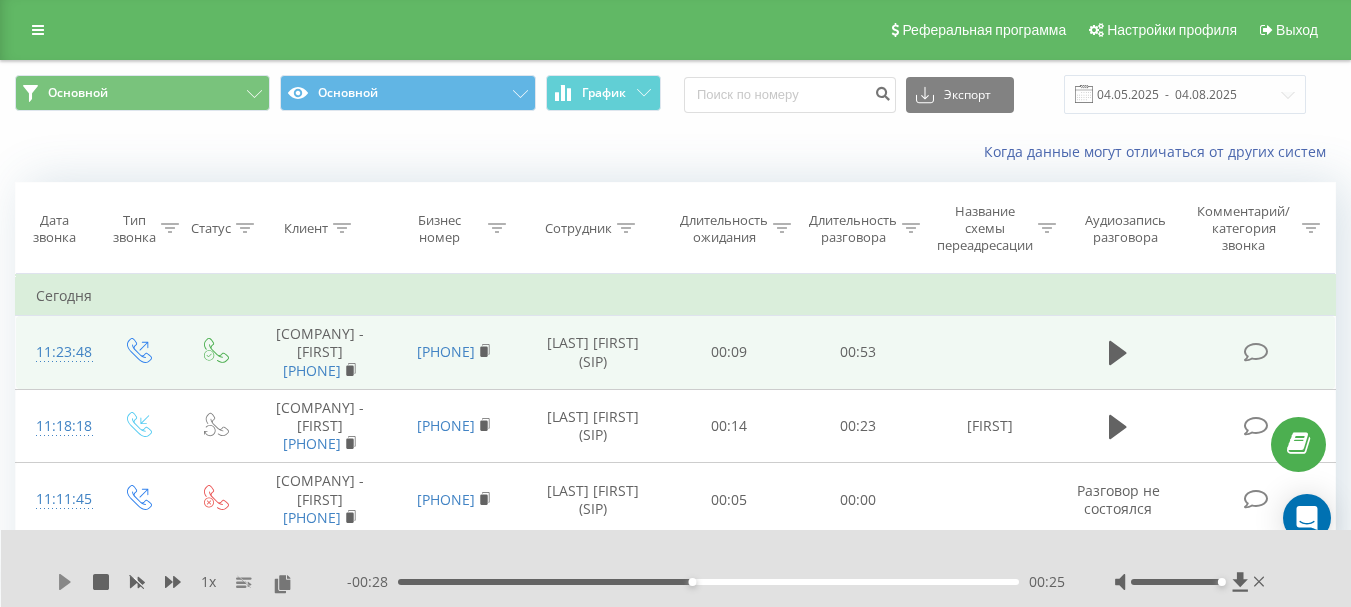 click 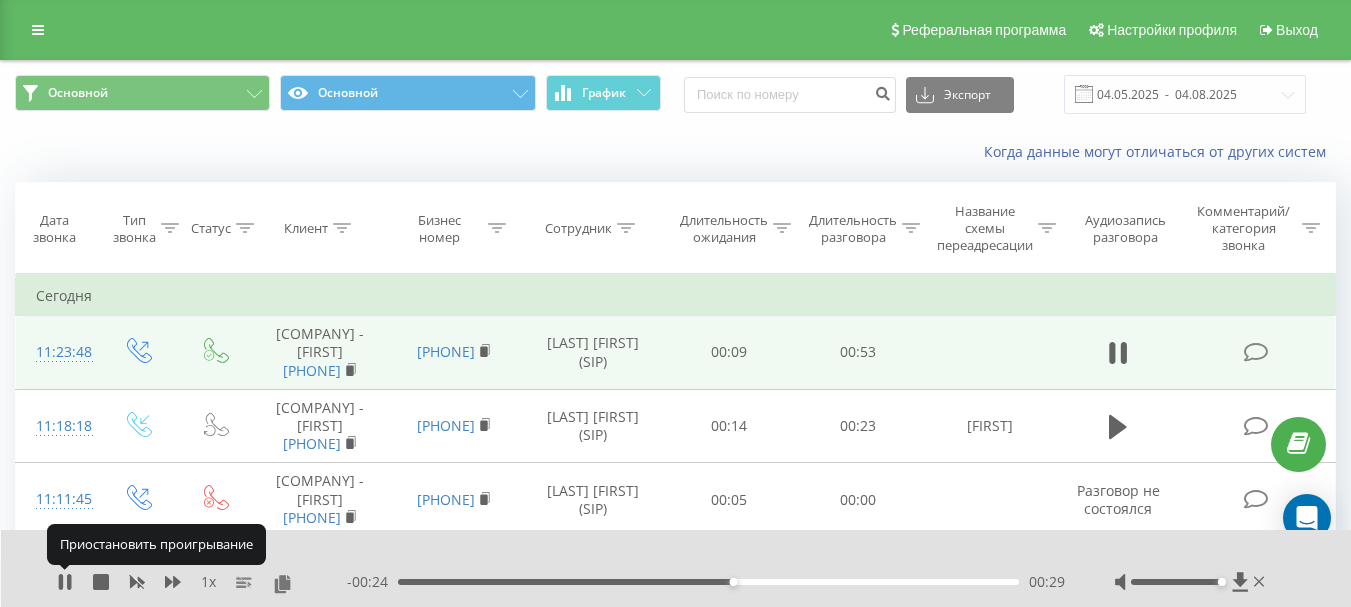 click 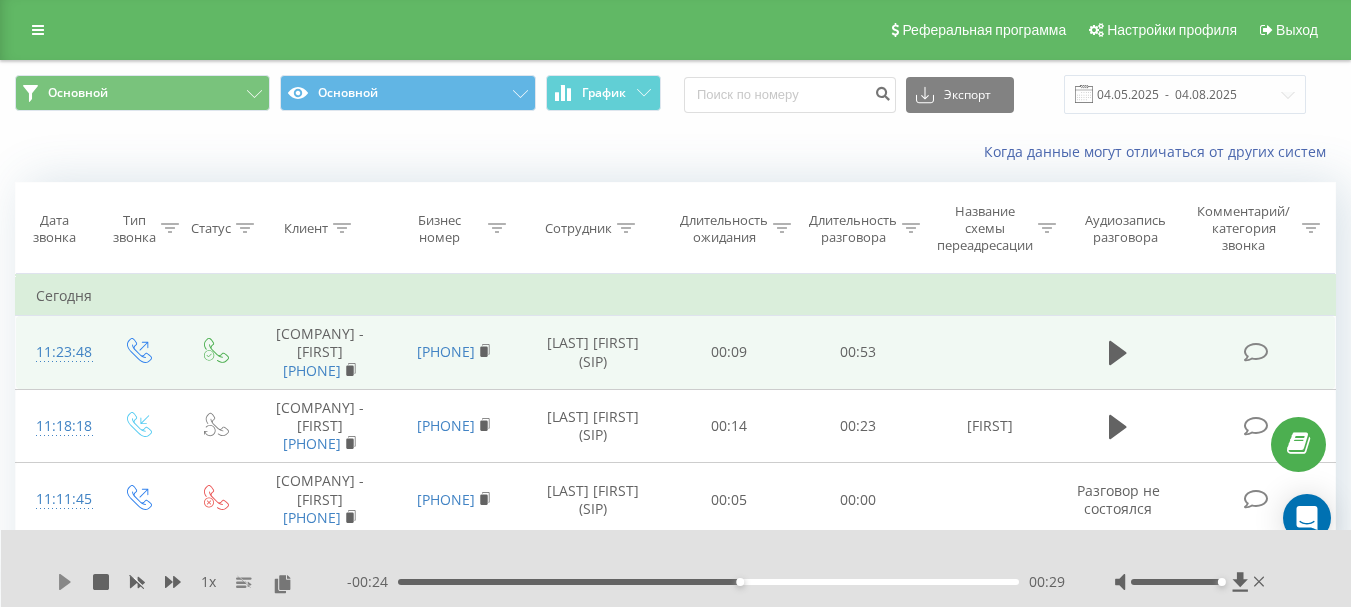 click 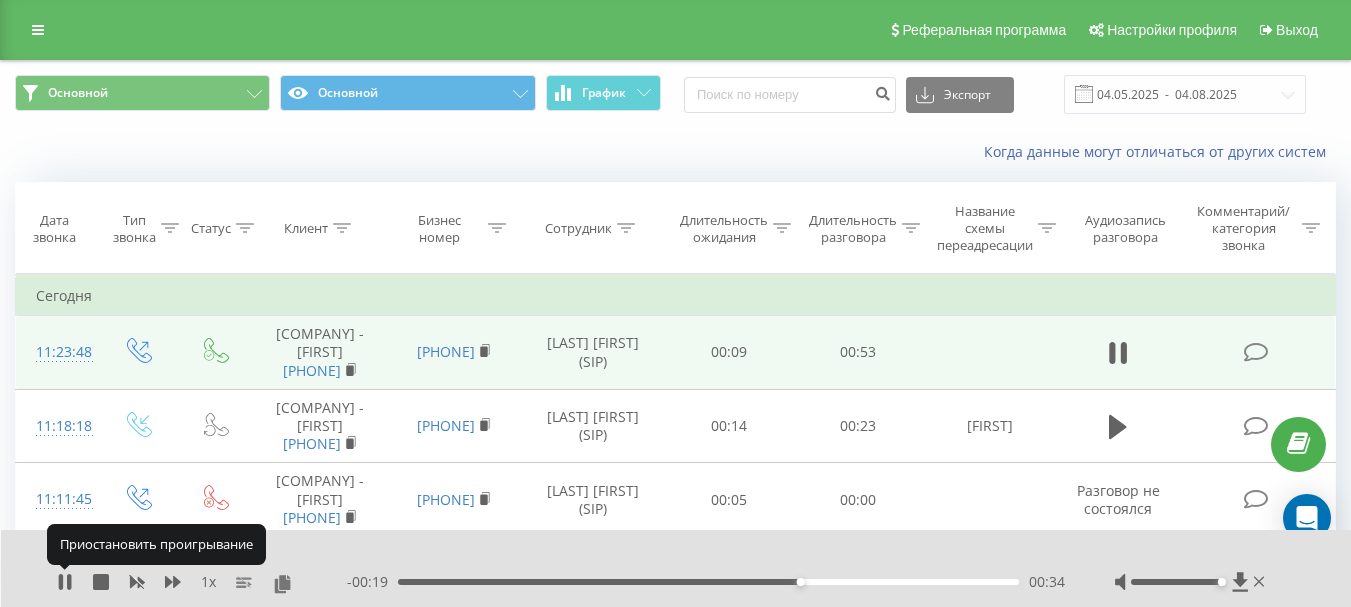 click 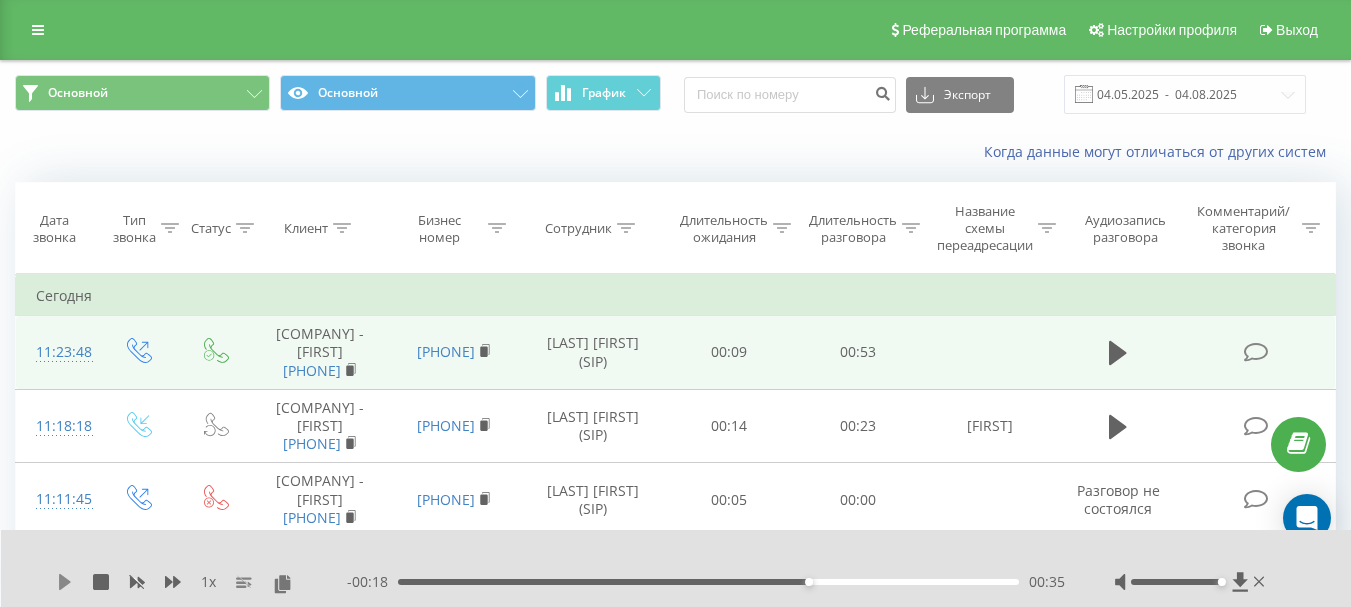 click 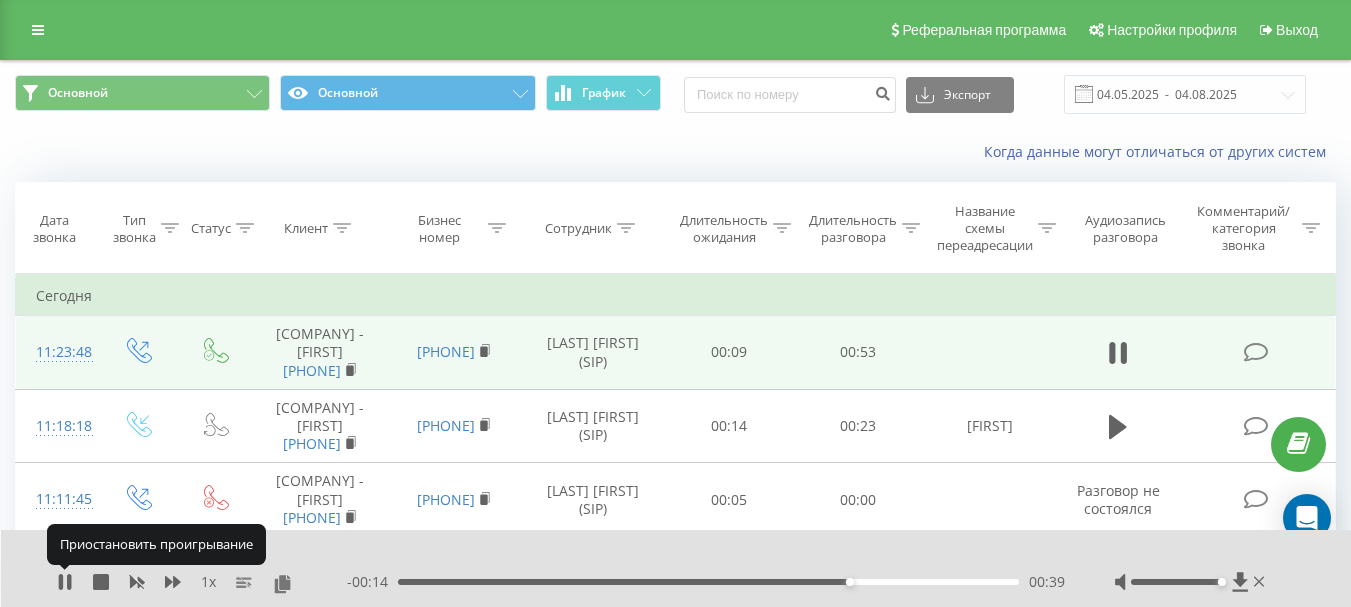 click 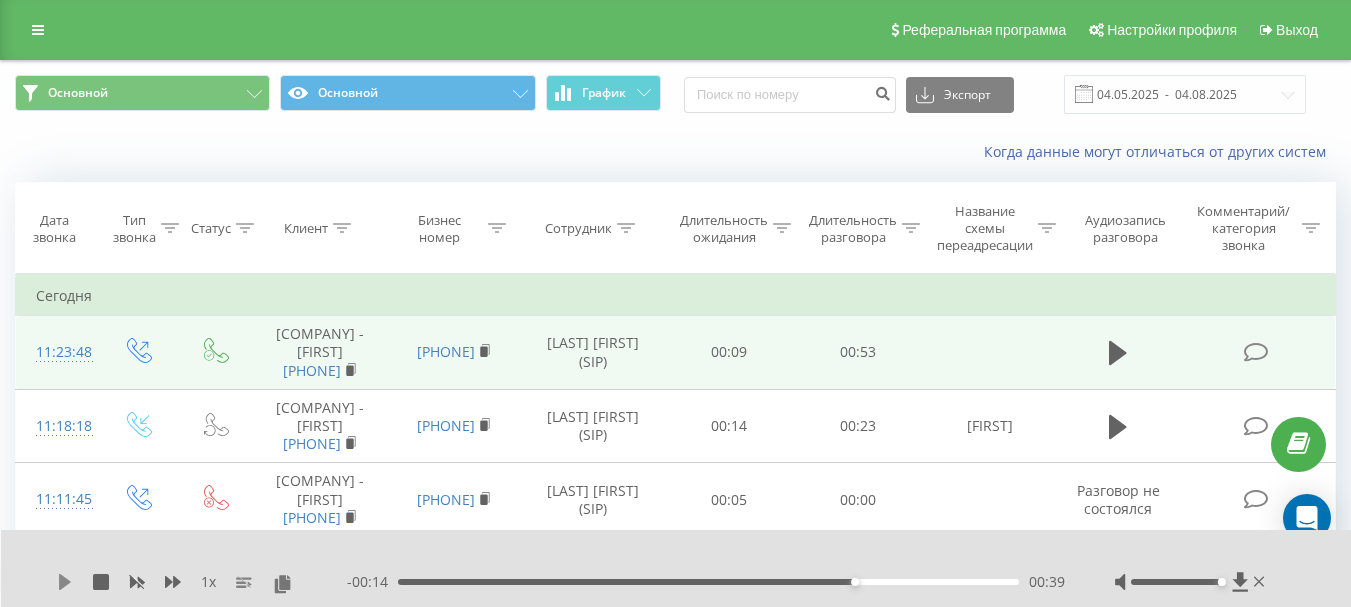 click 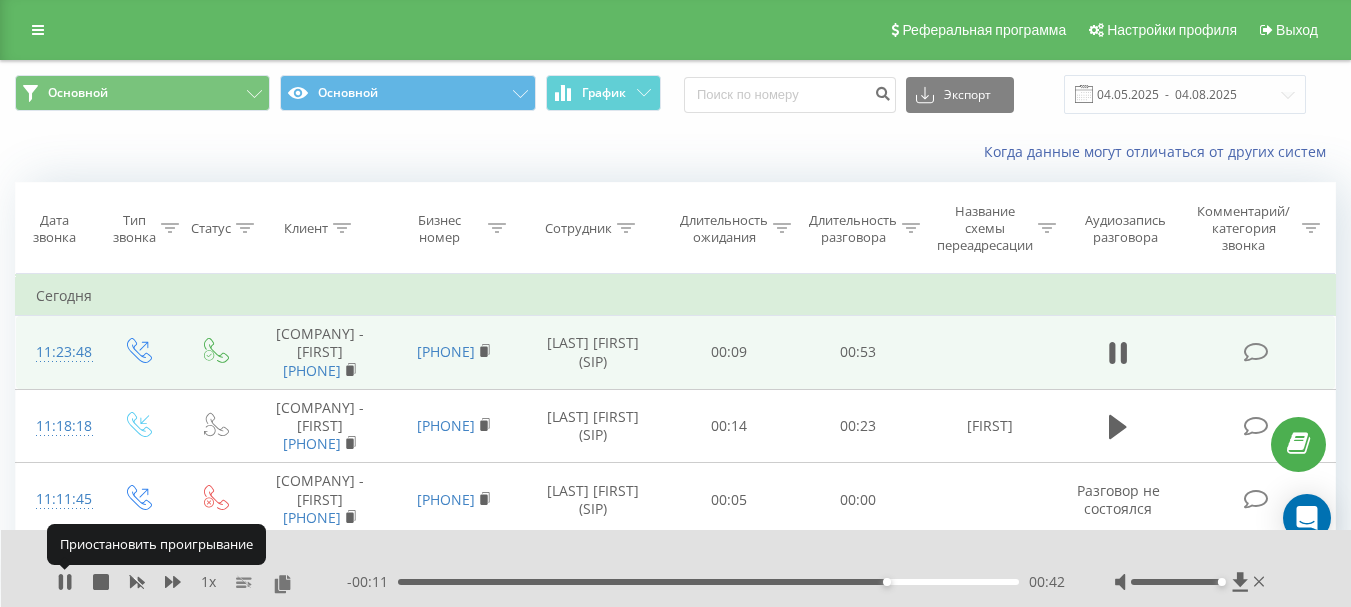 click 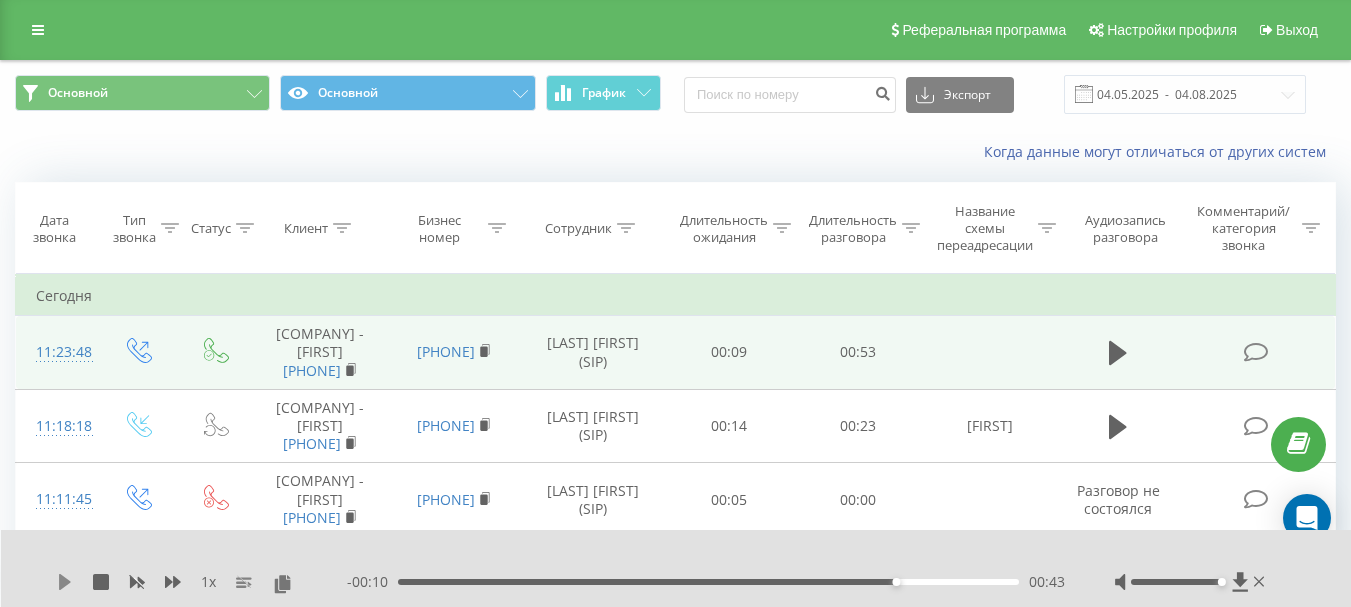 click 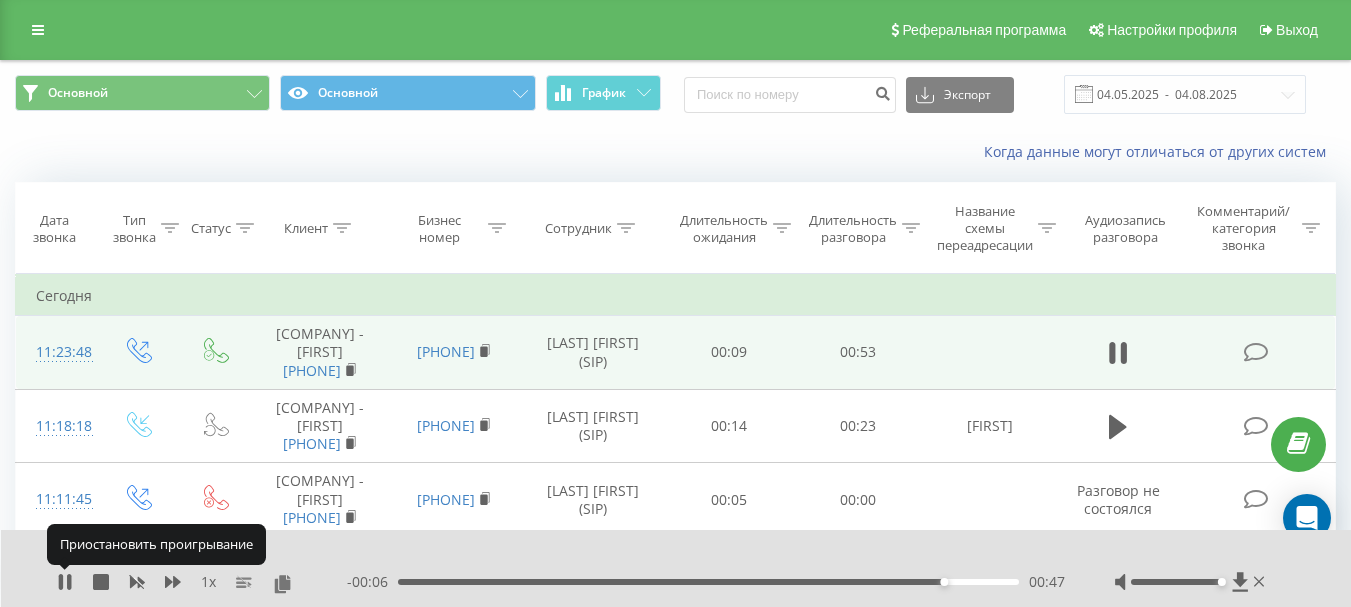 click 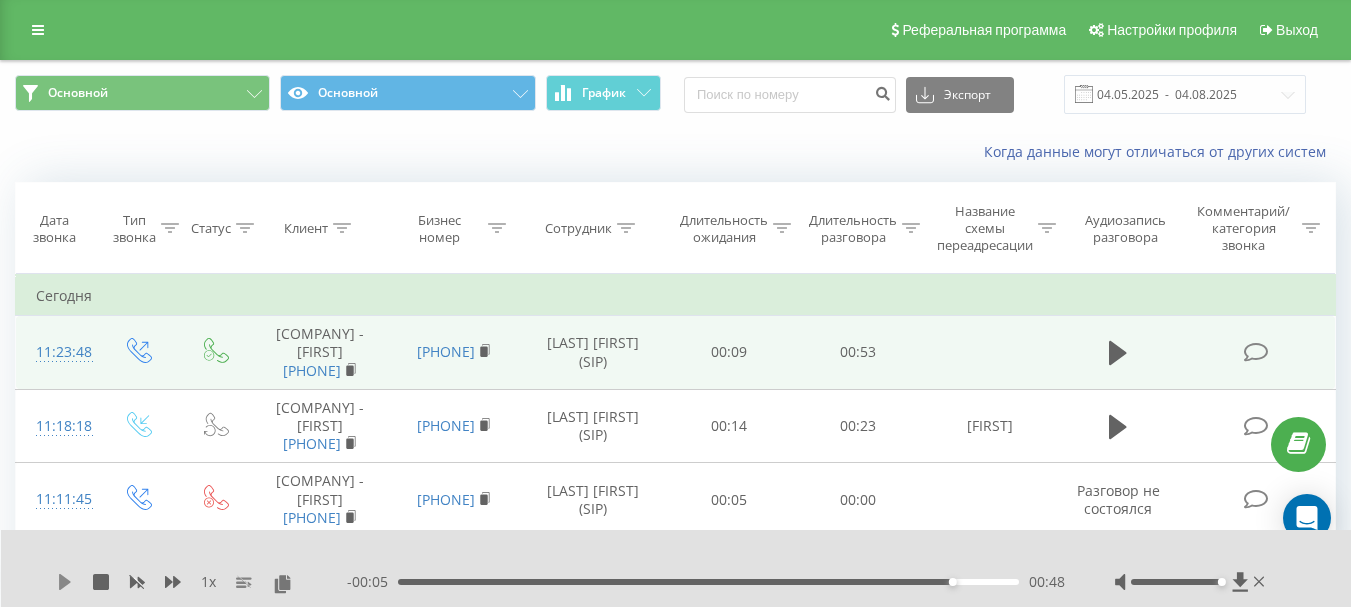 click 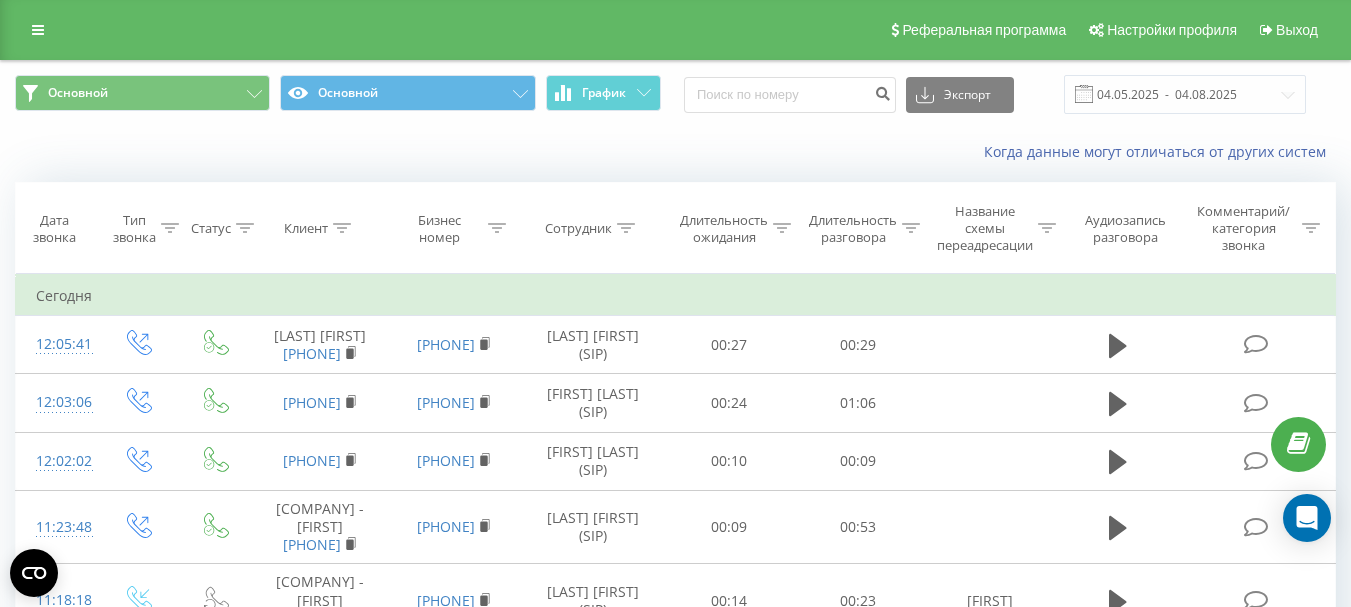 scroll, scrollTop: 0, scrollLeft: 0, axis: both 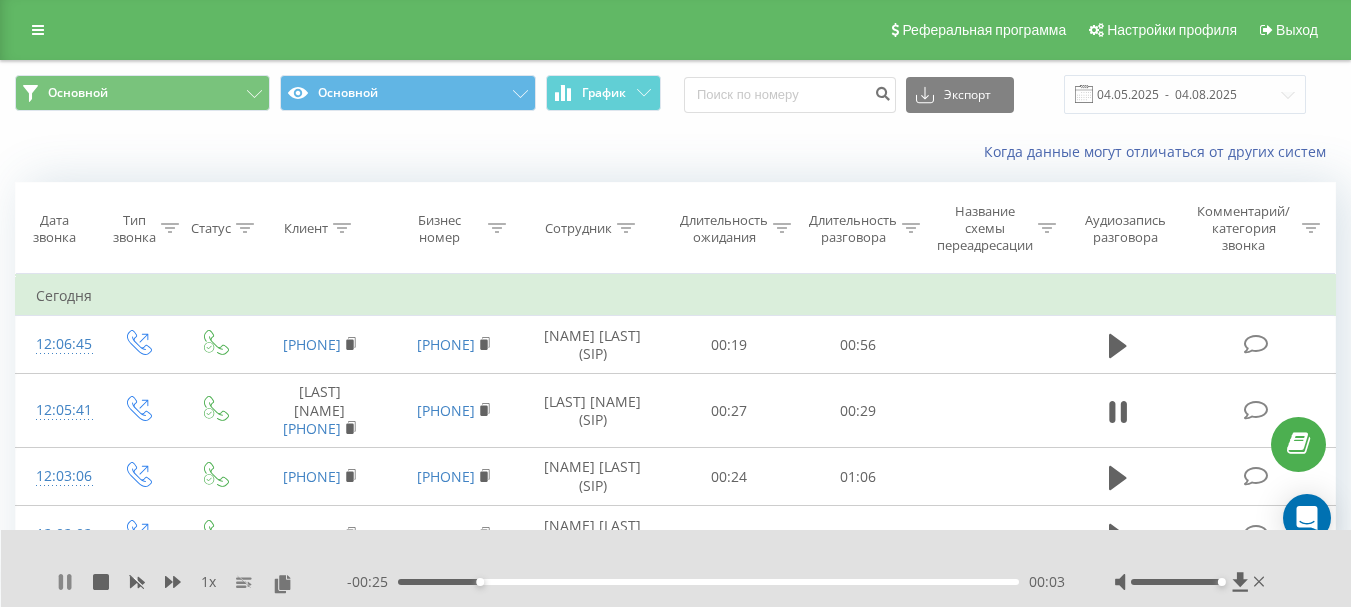 click 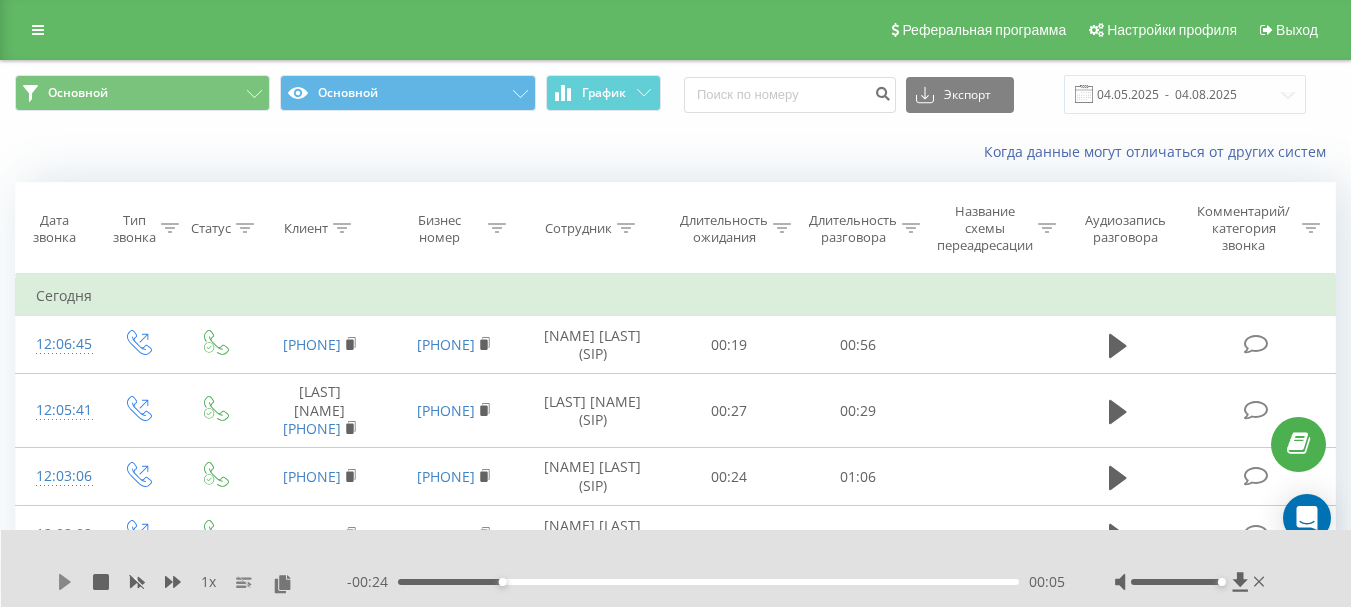 click 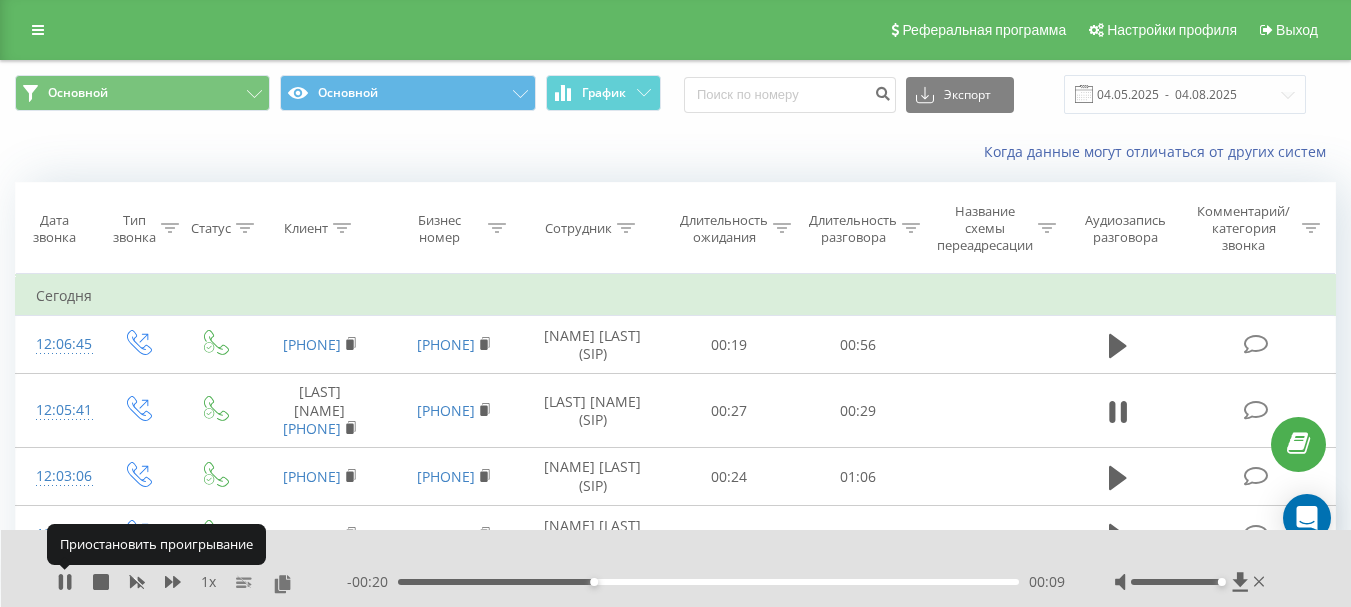 click 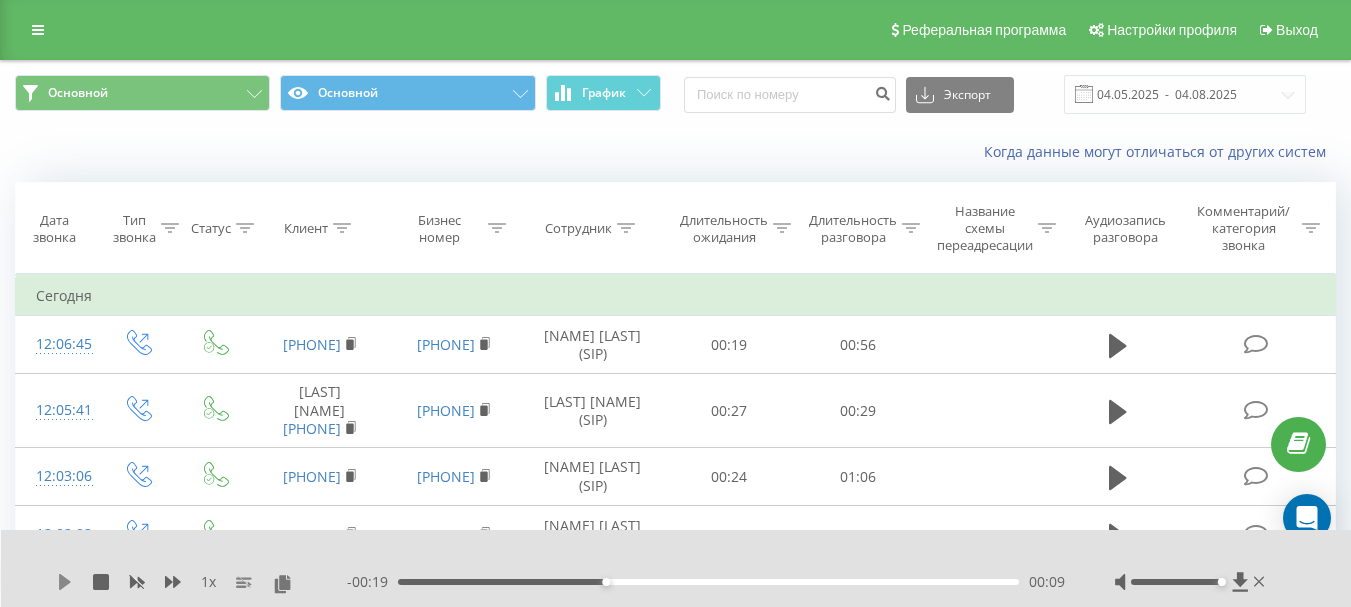 click 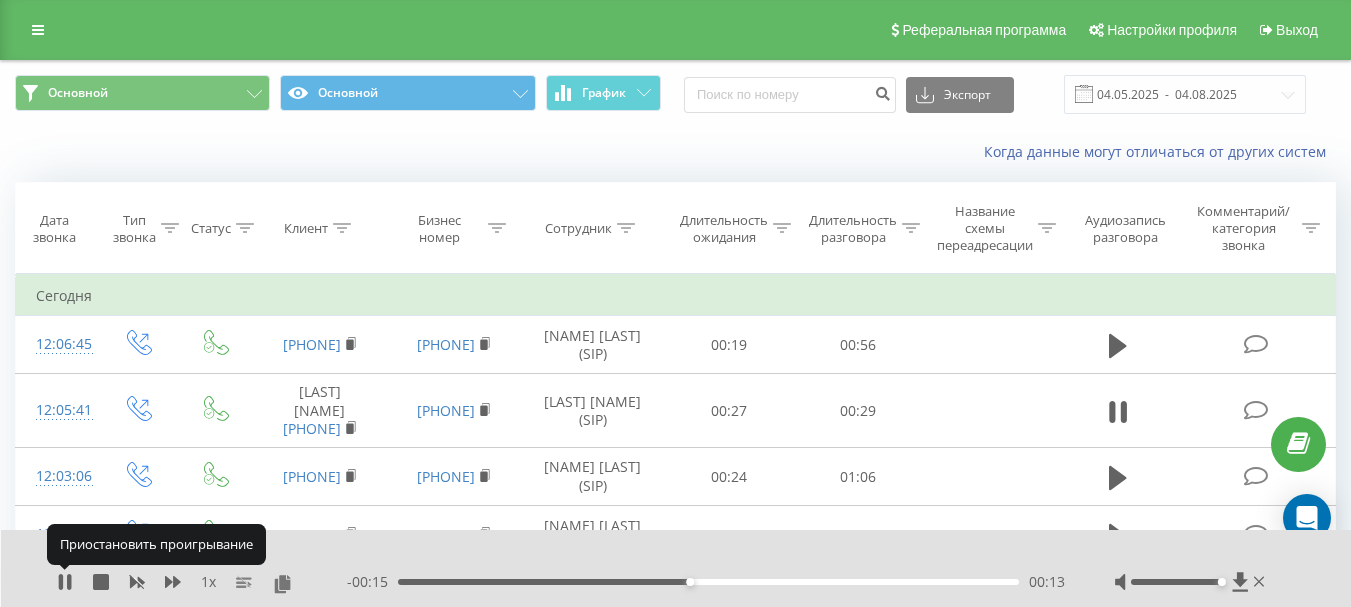 click 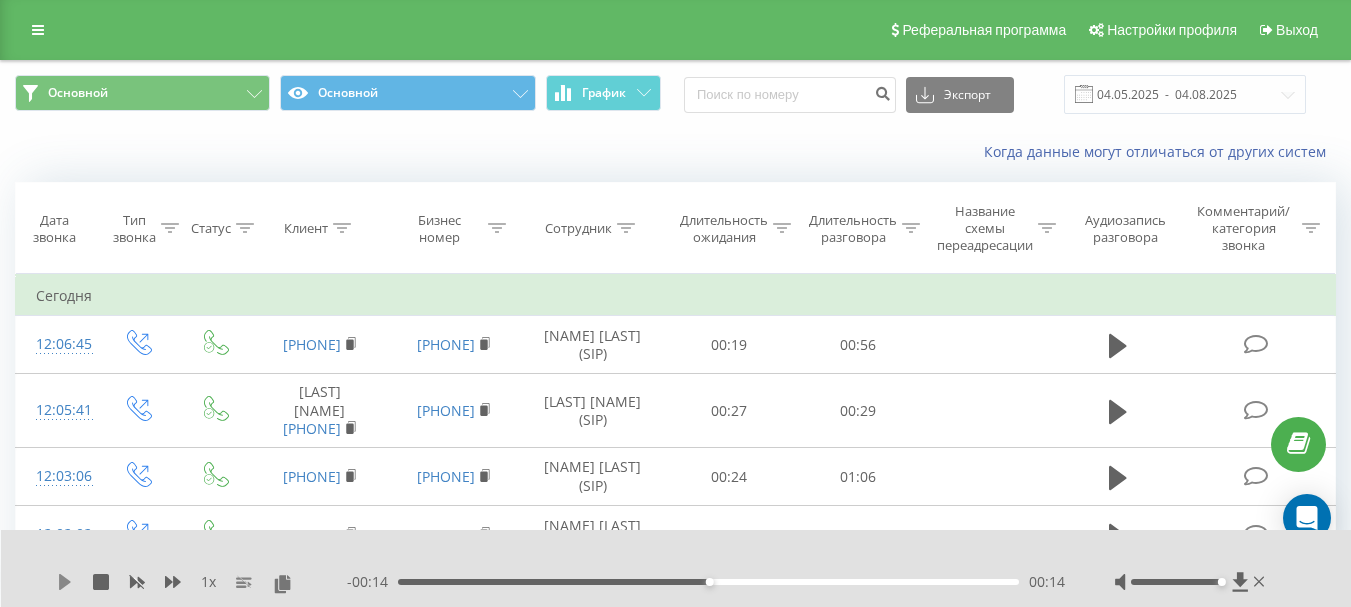 click 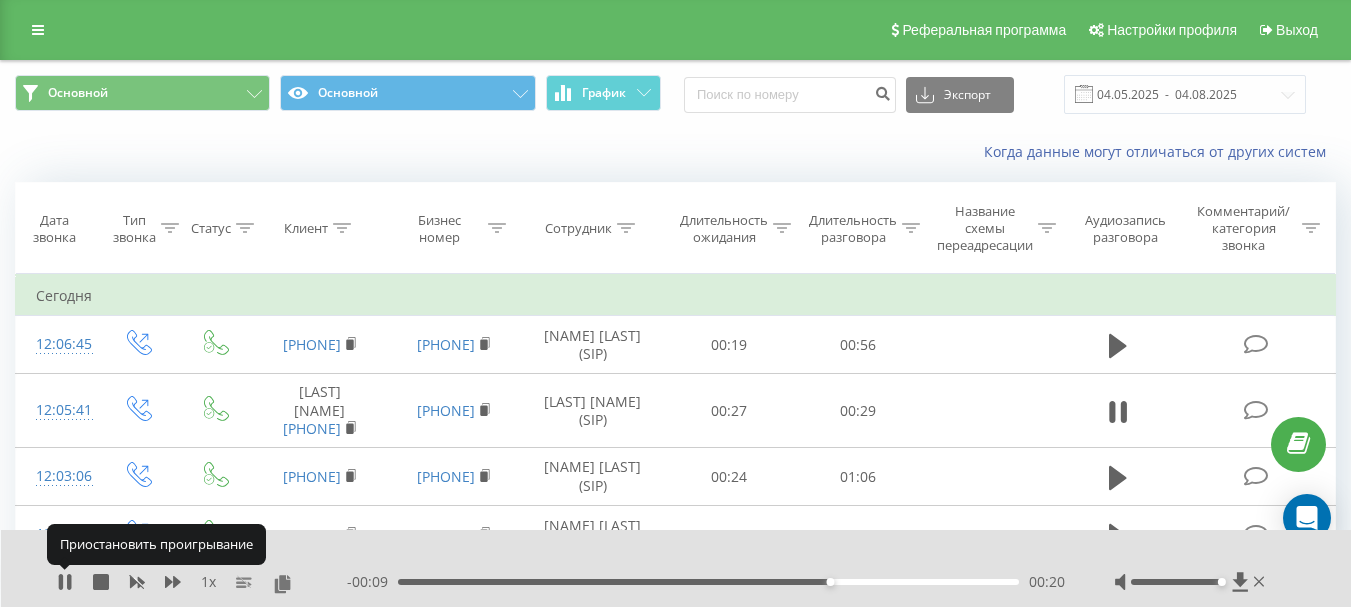 click 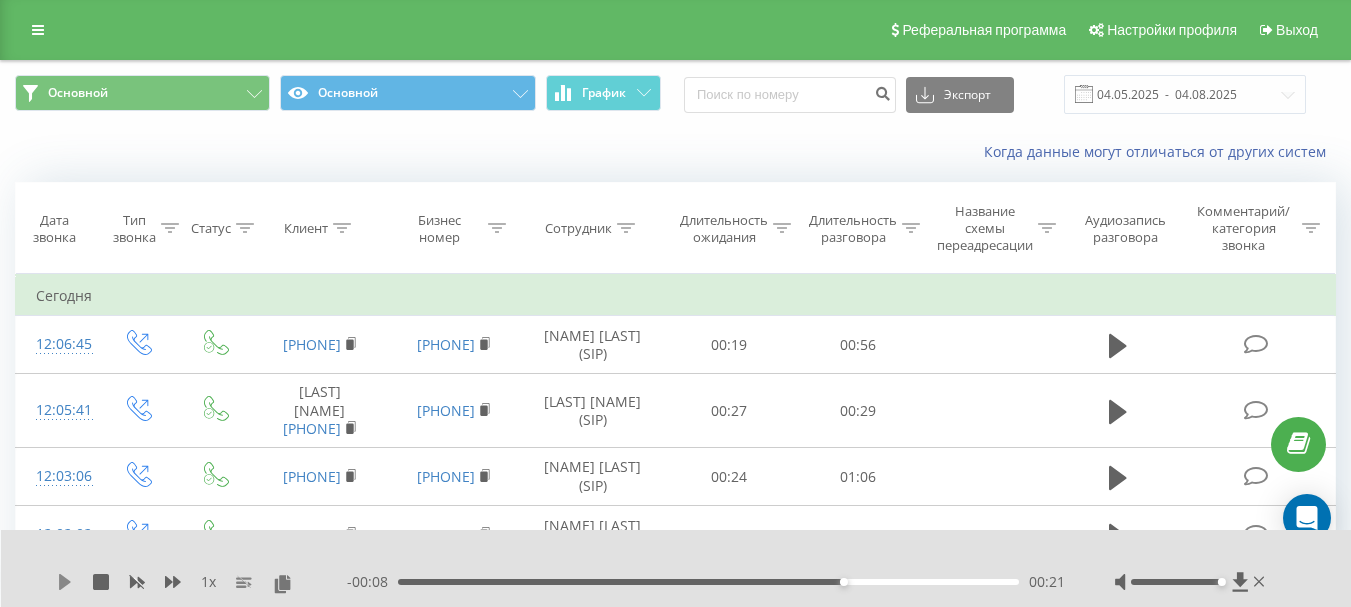 click 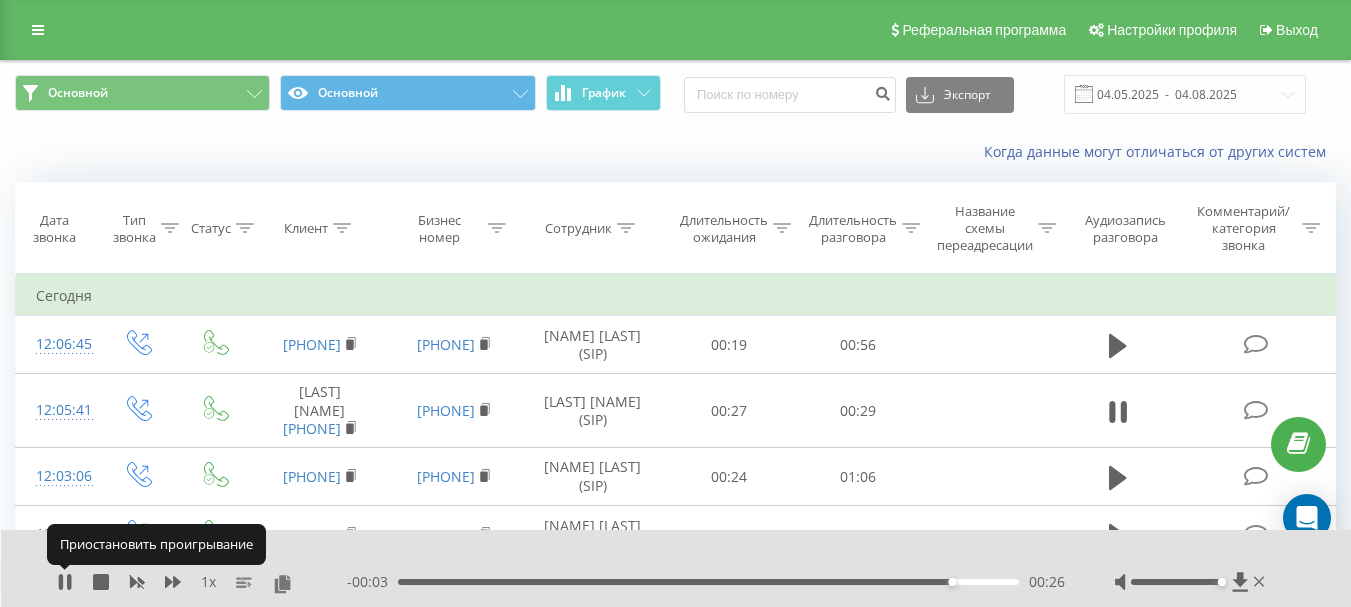 click 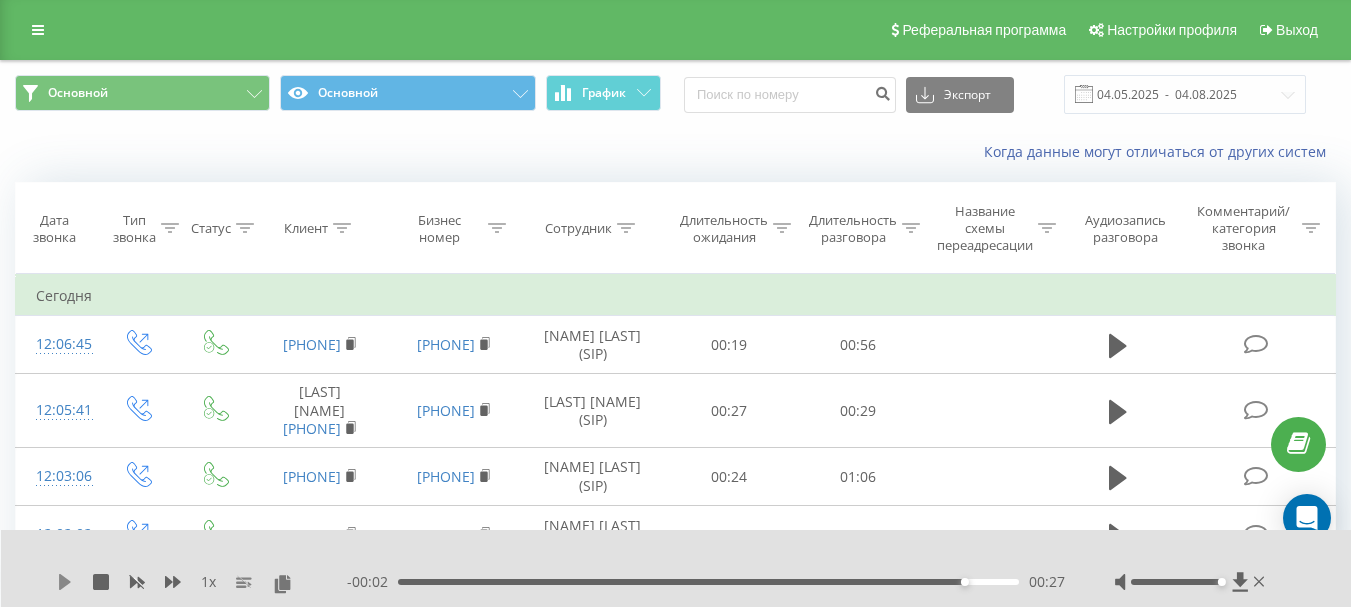 click 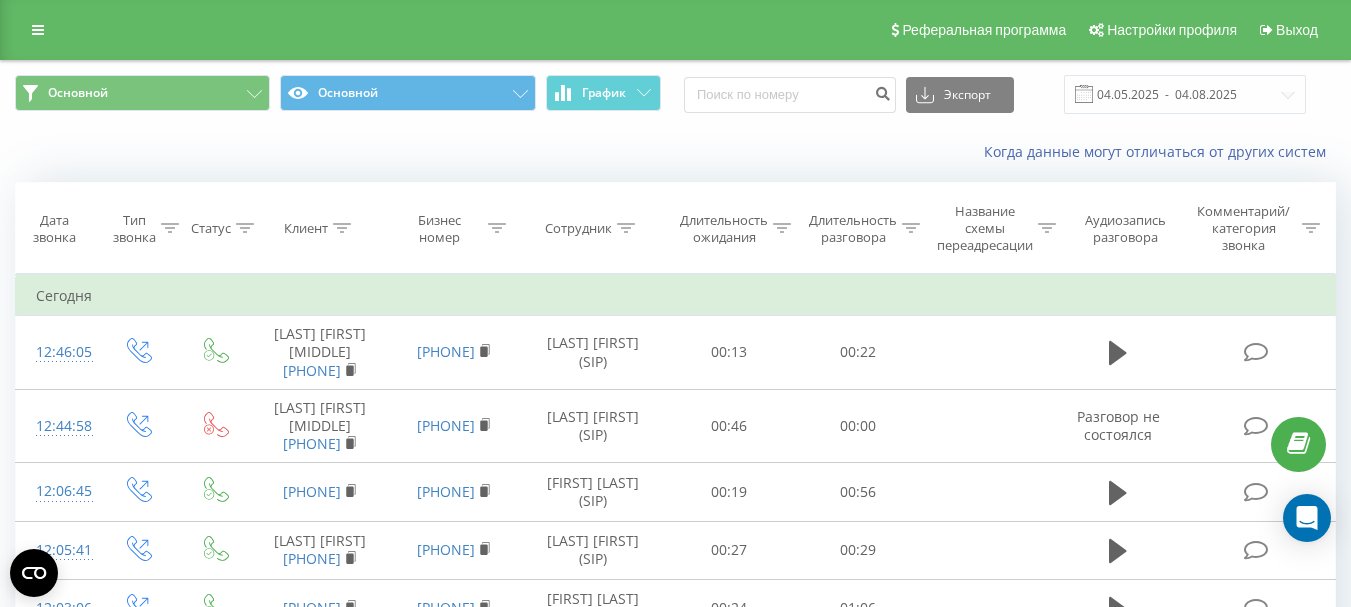 scroll, scrollTop: 0, scrollLeft: 0, axis: both 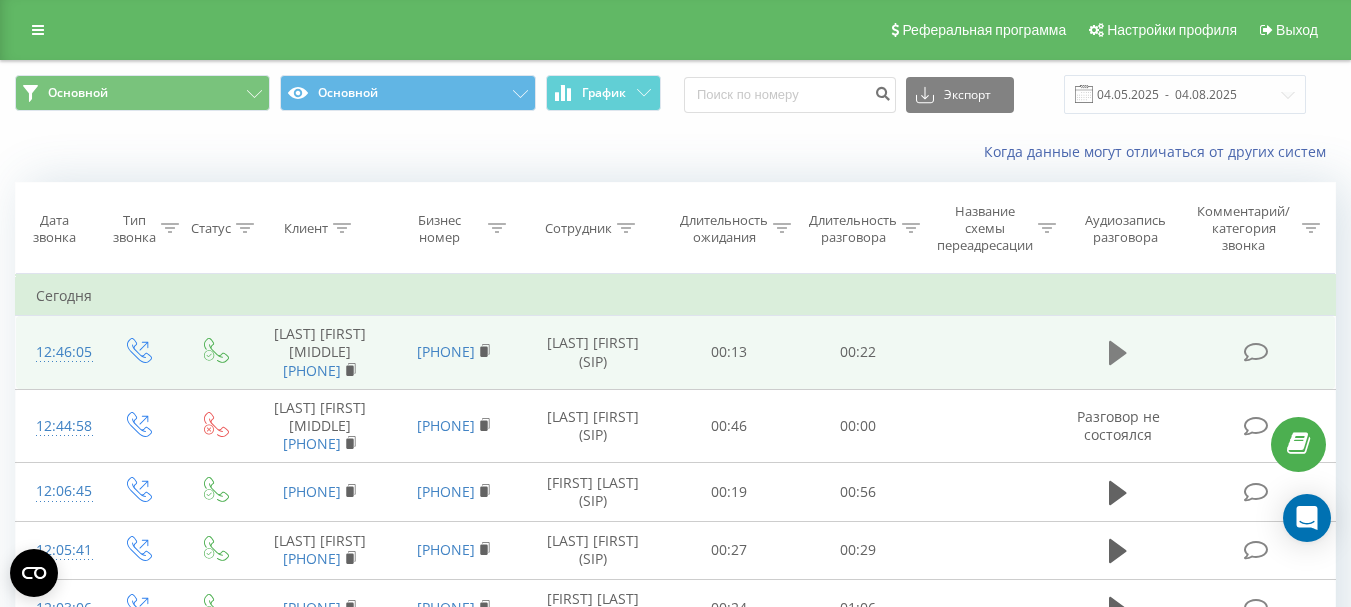 click 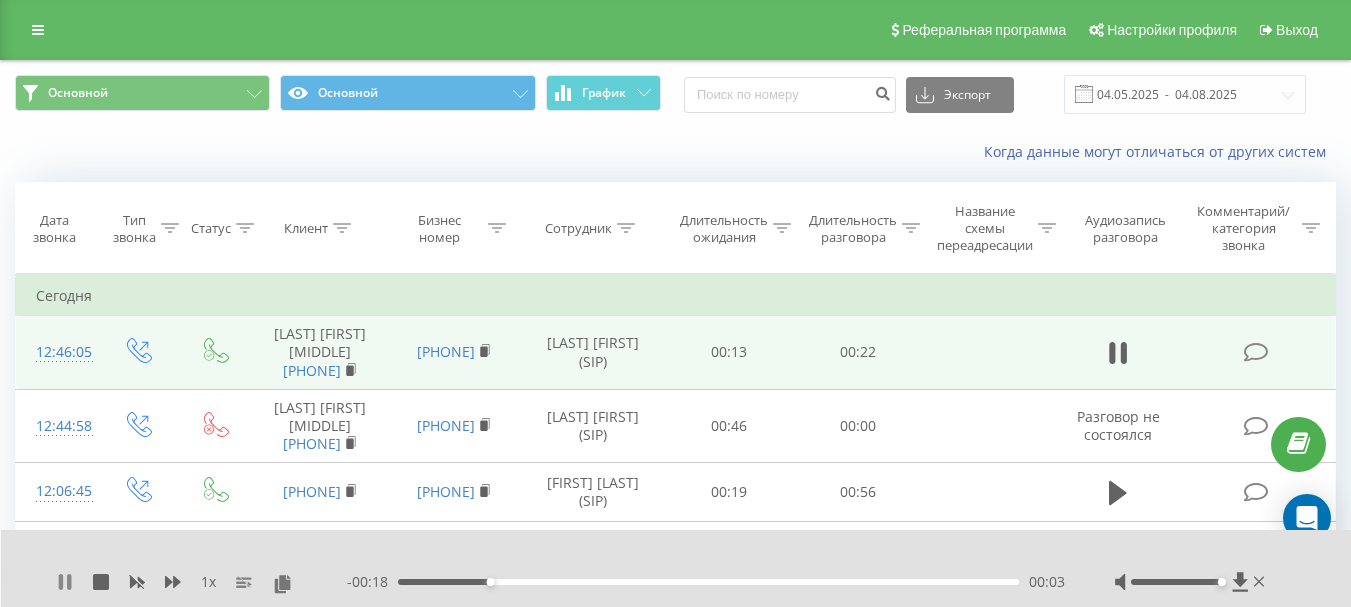 click 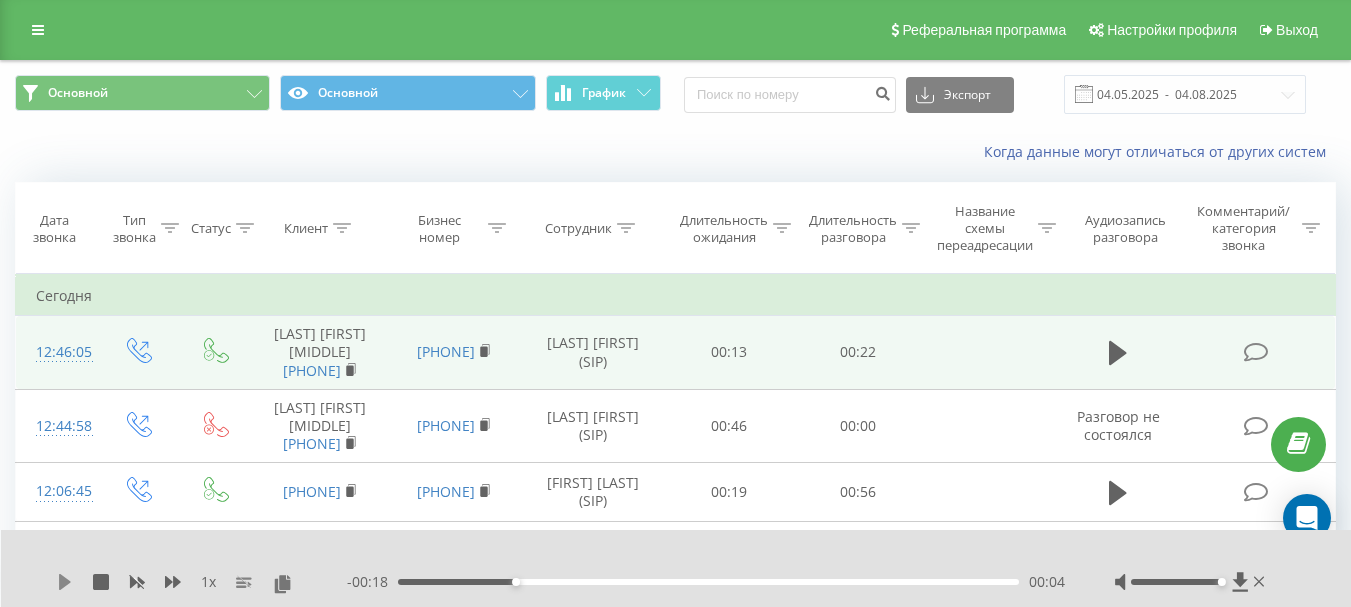 click 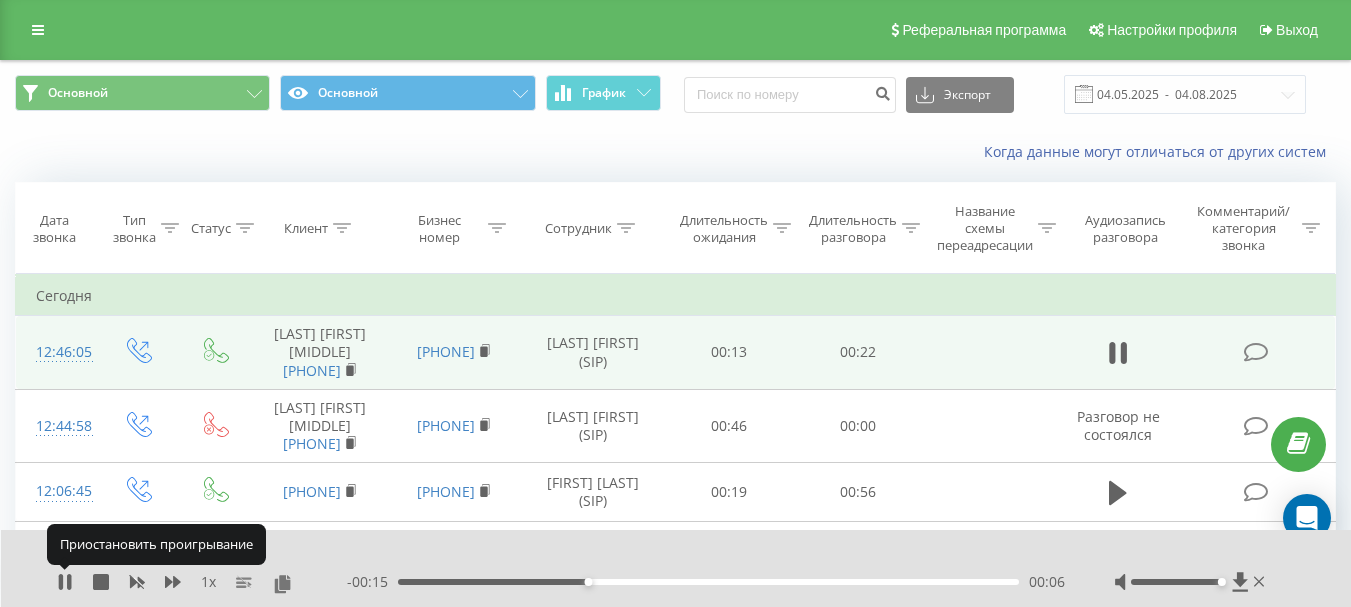 click 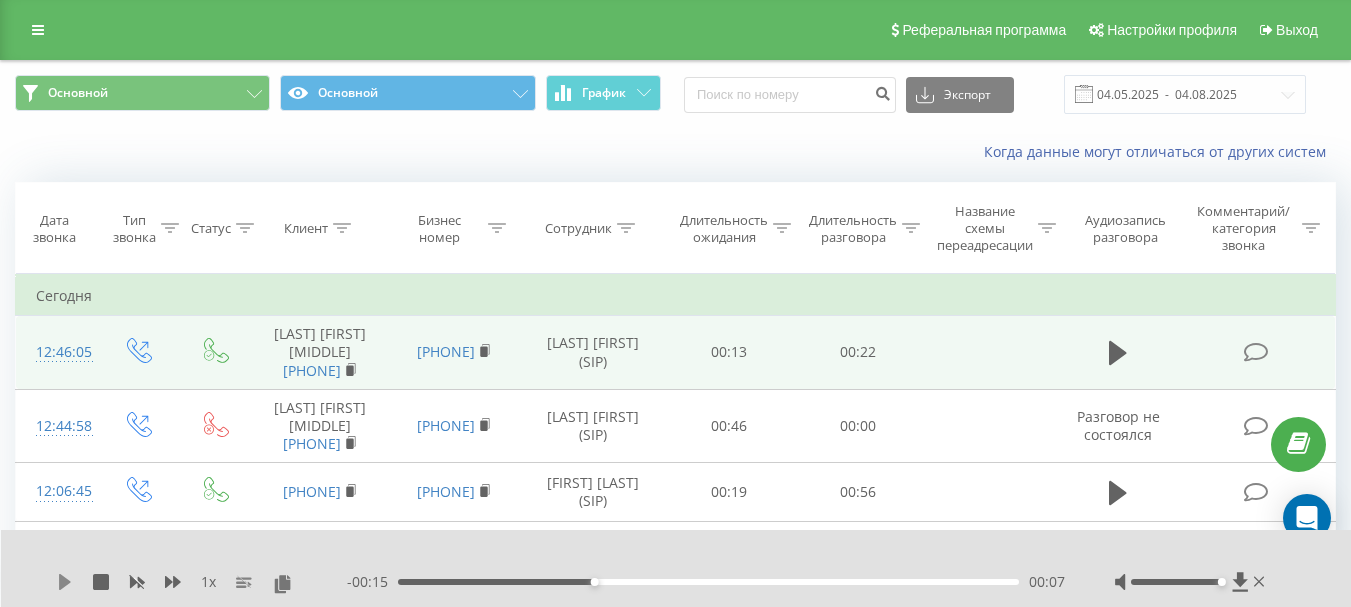 click 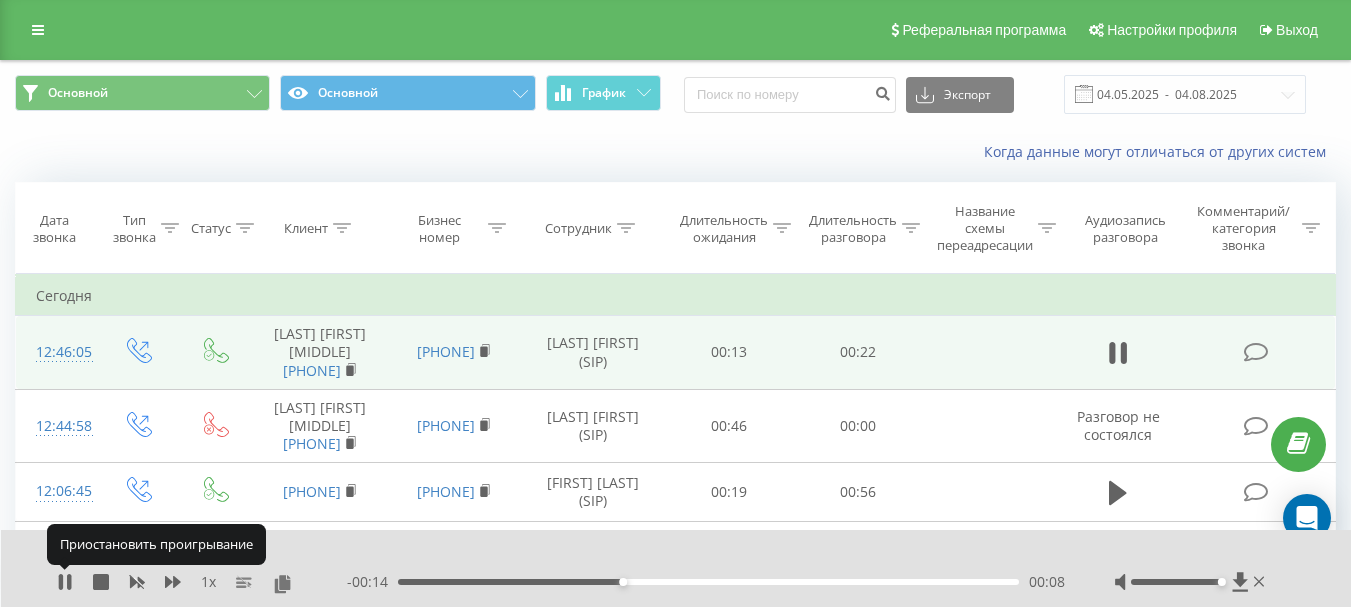 click 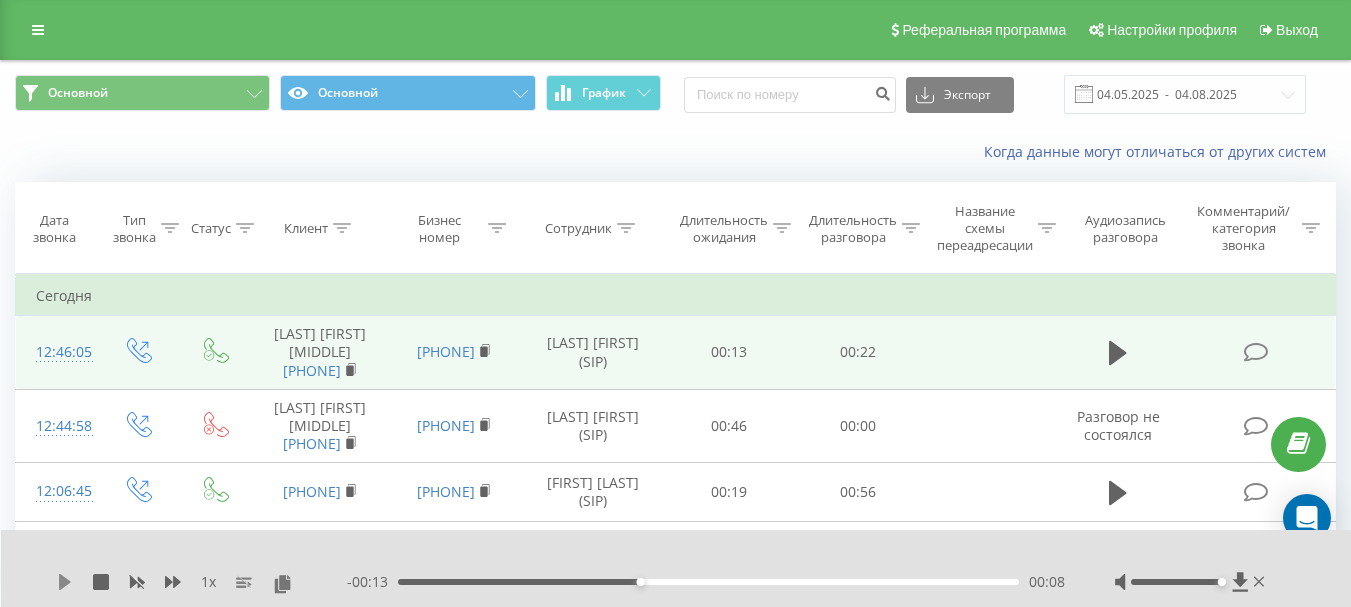 click 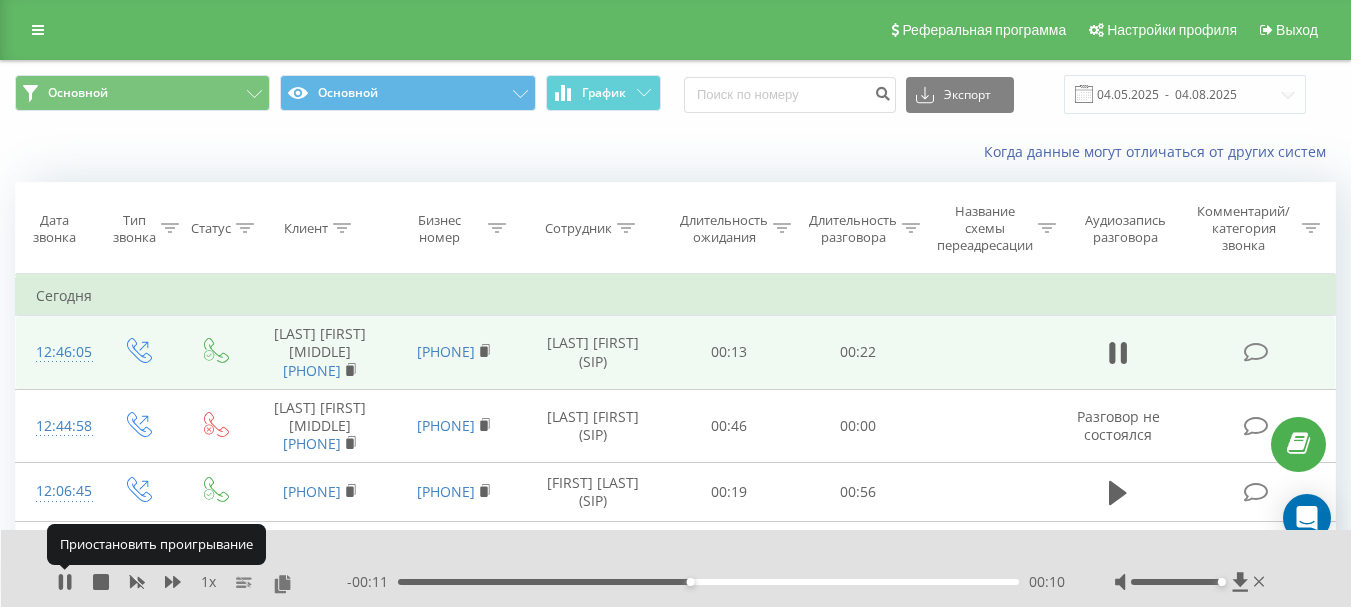click 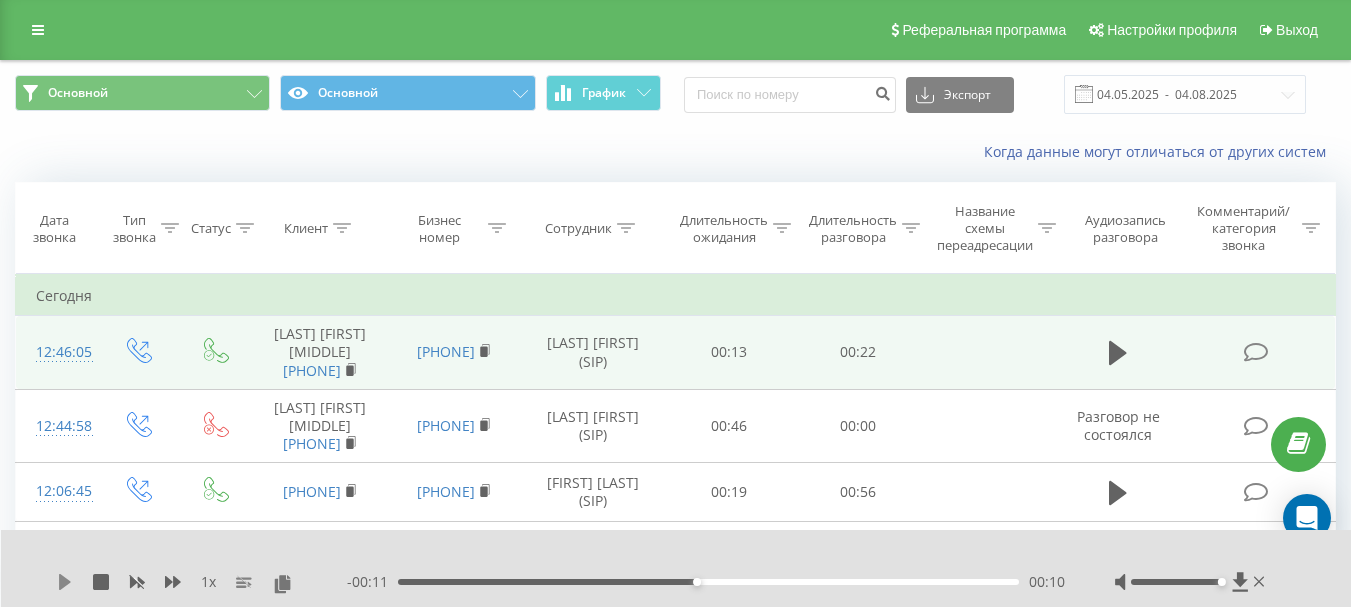 click 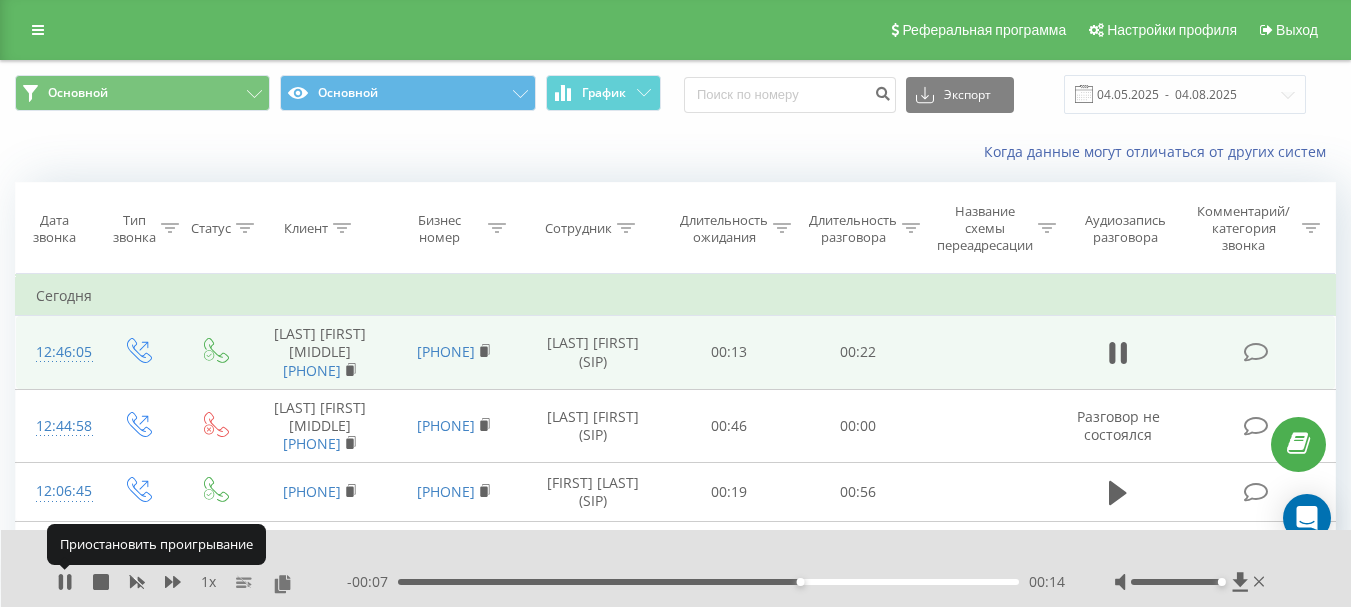 click 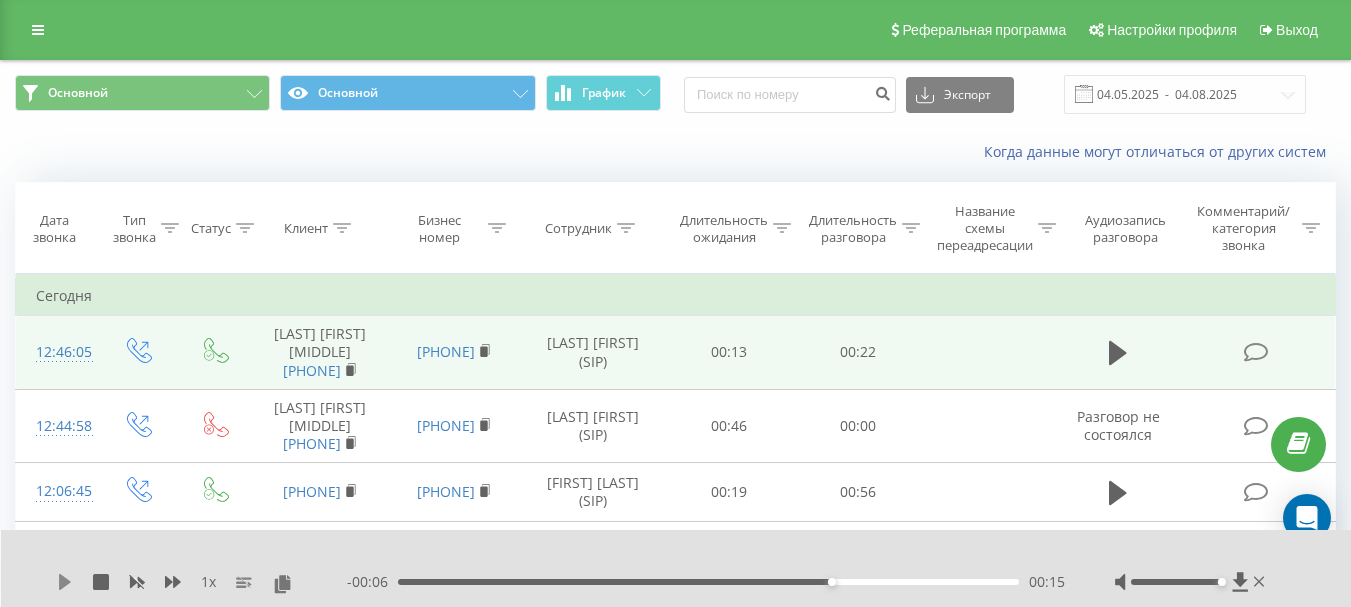 click 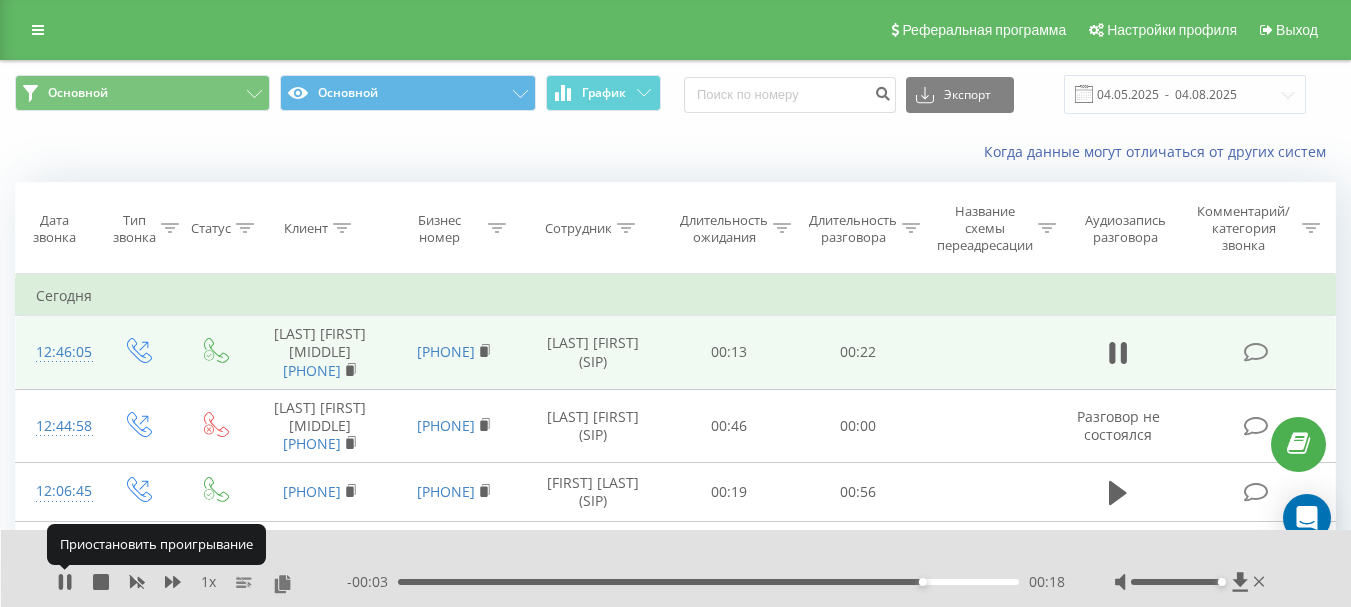 click 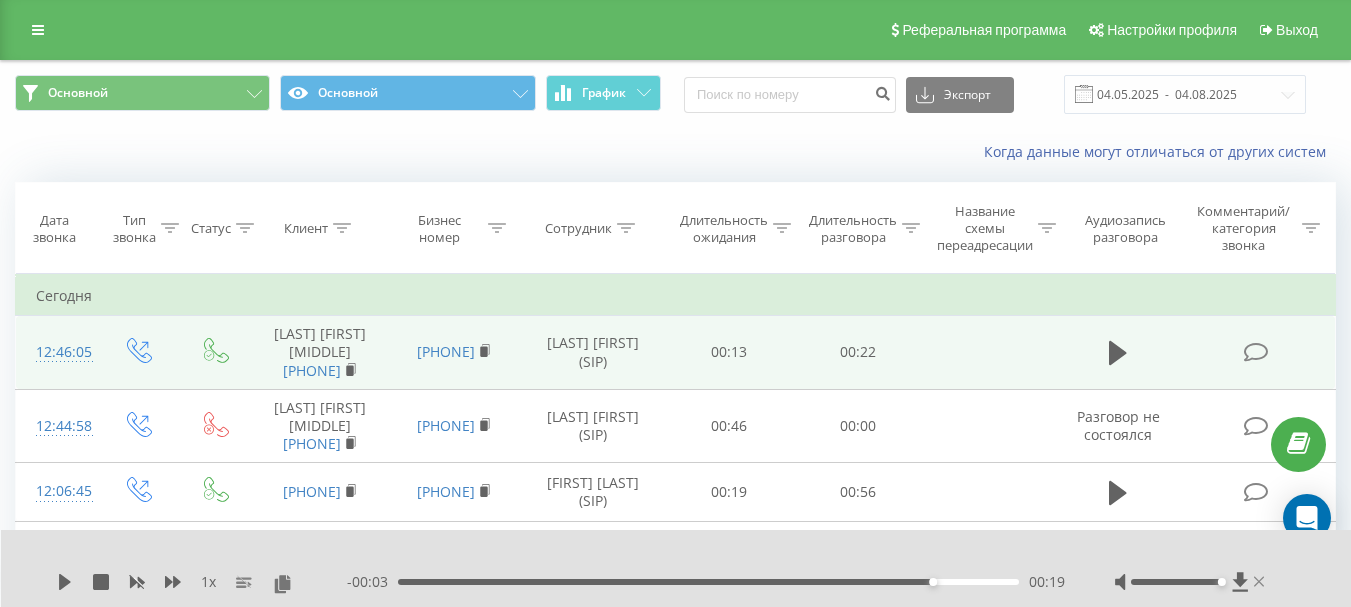 click 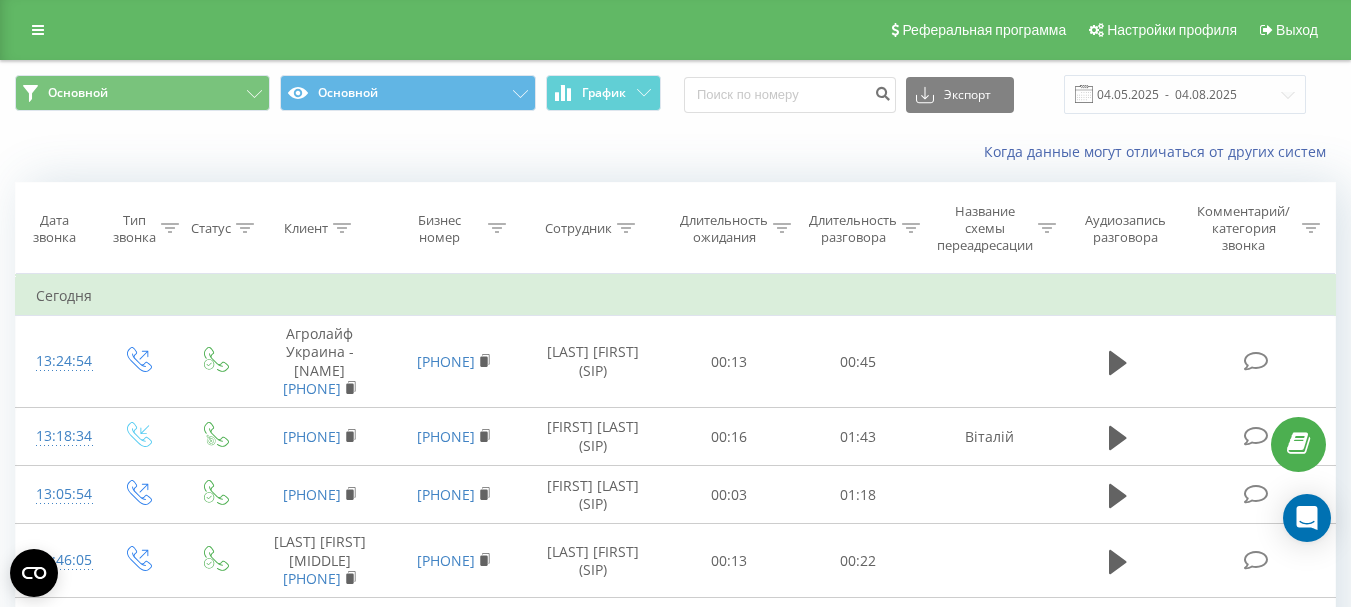 scroll, scrollTop: 0, scrollLeft: 0, axis: both 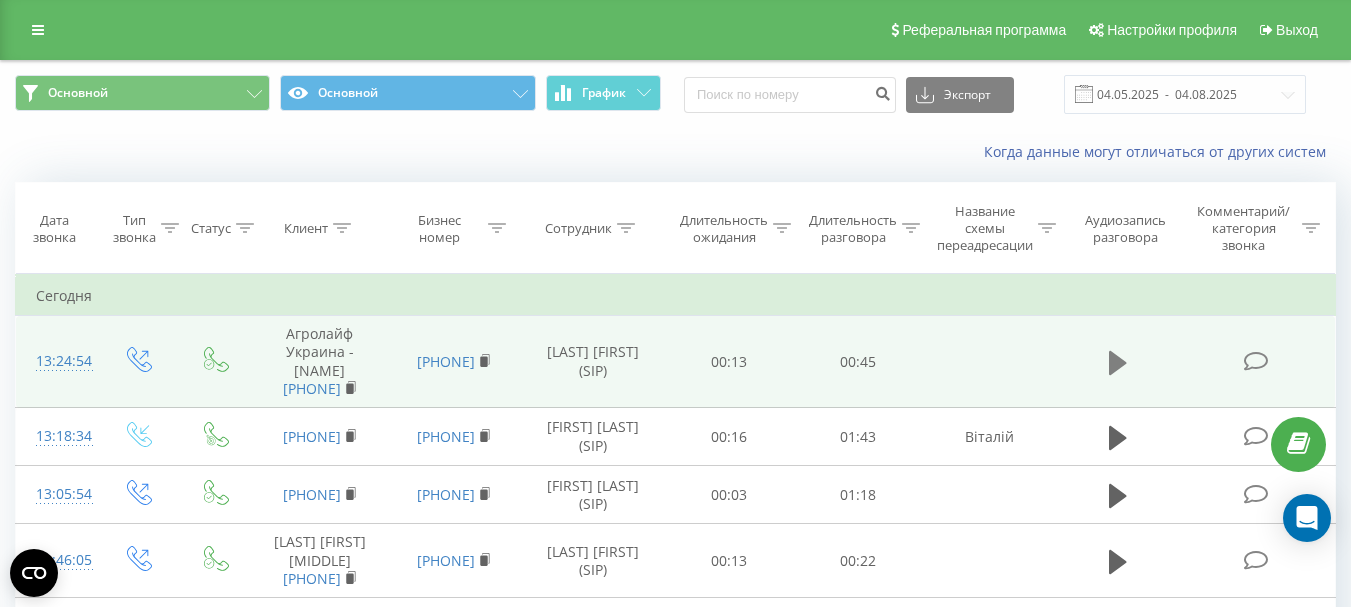 click 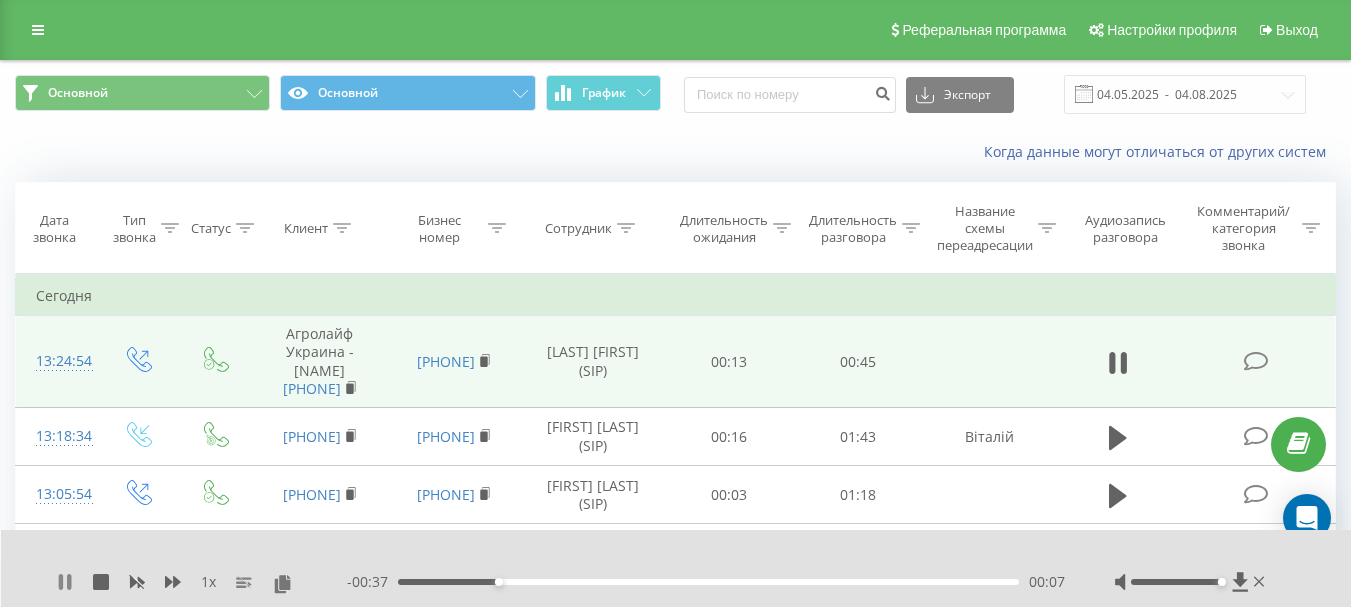 click 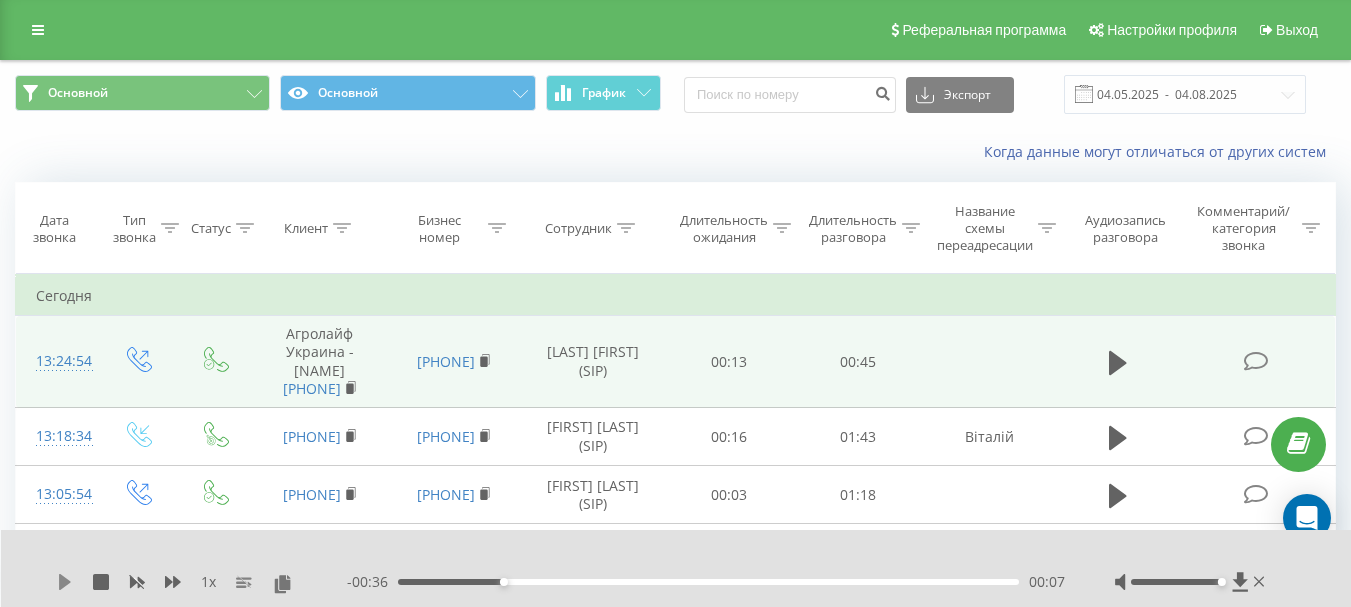 click 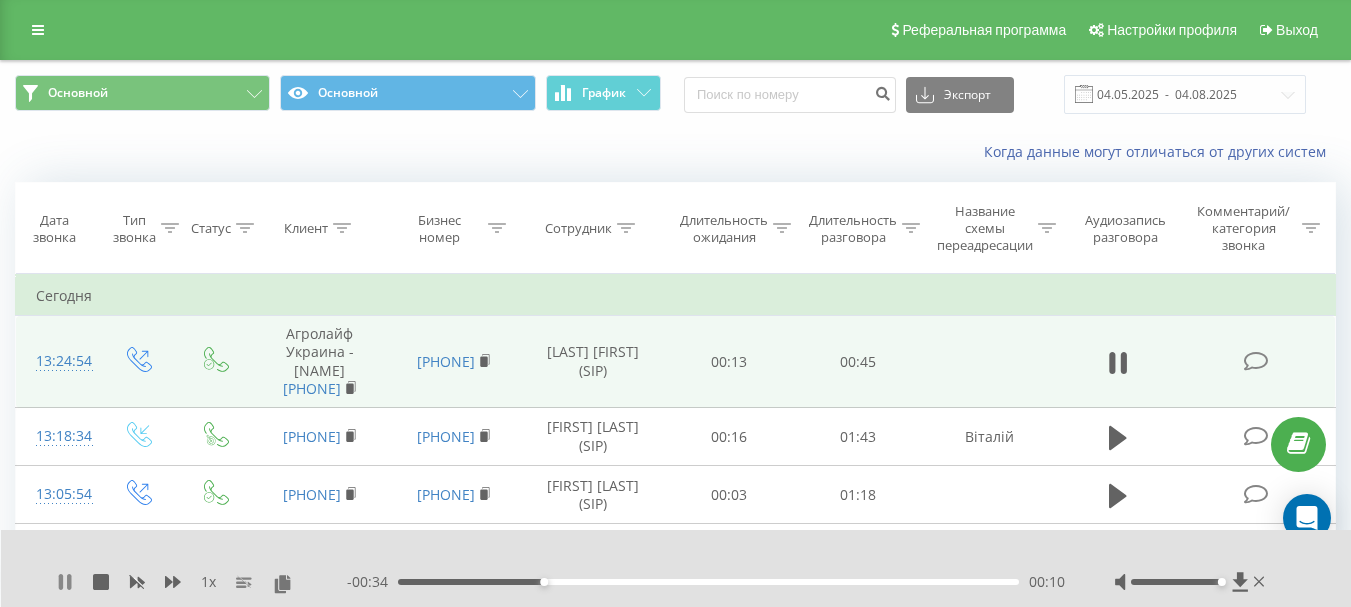 click 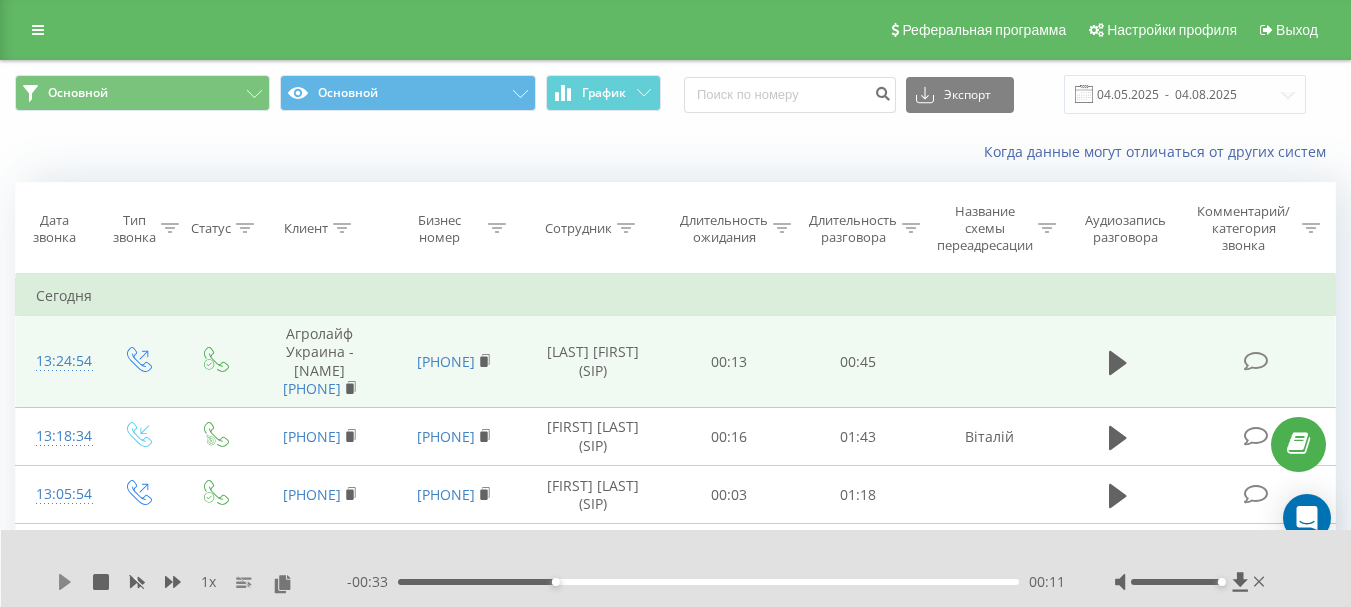 click 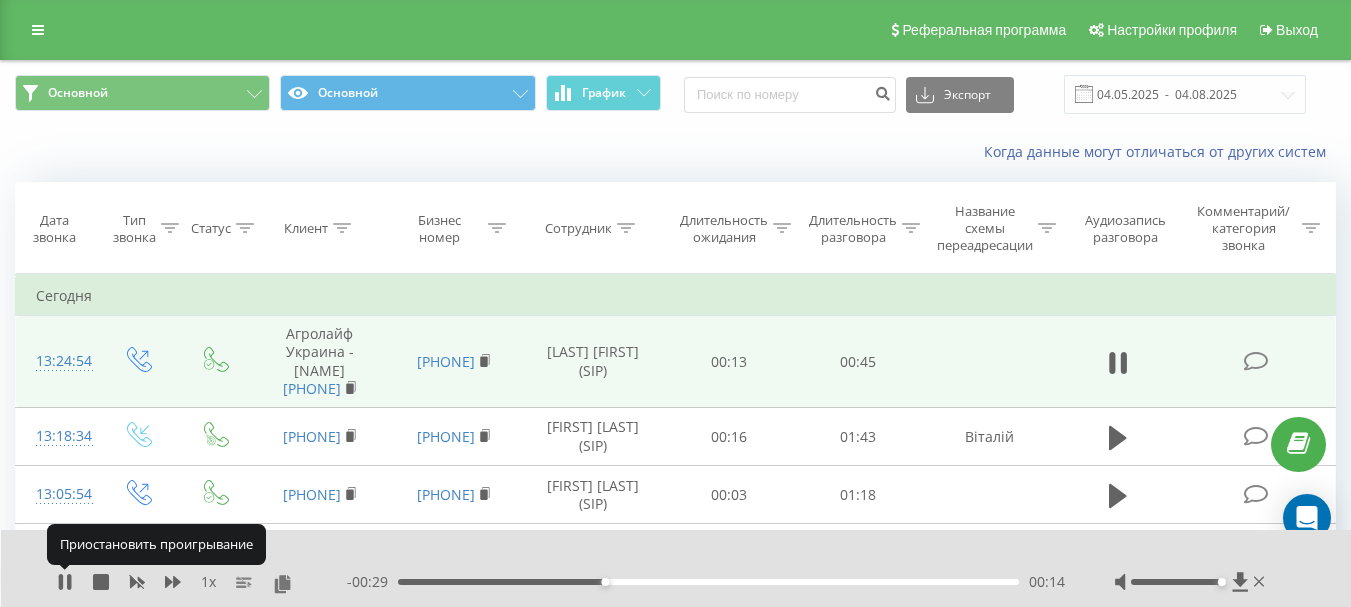 click 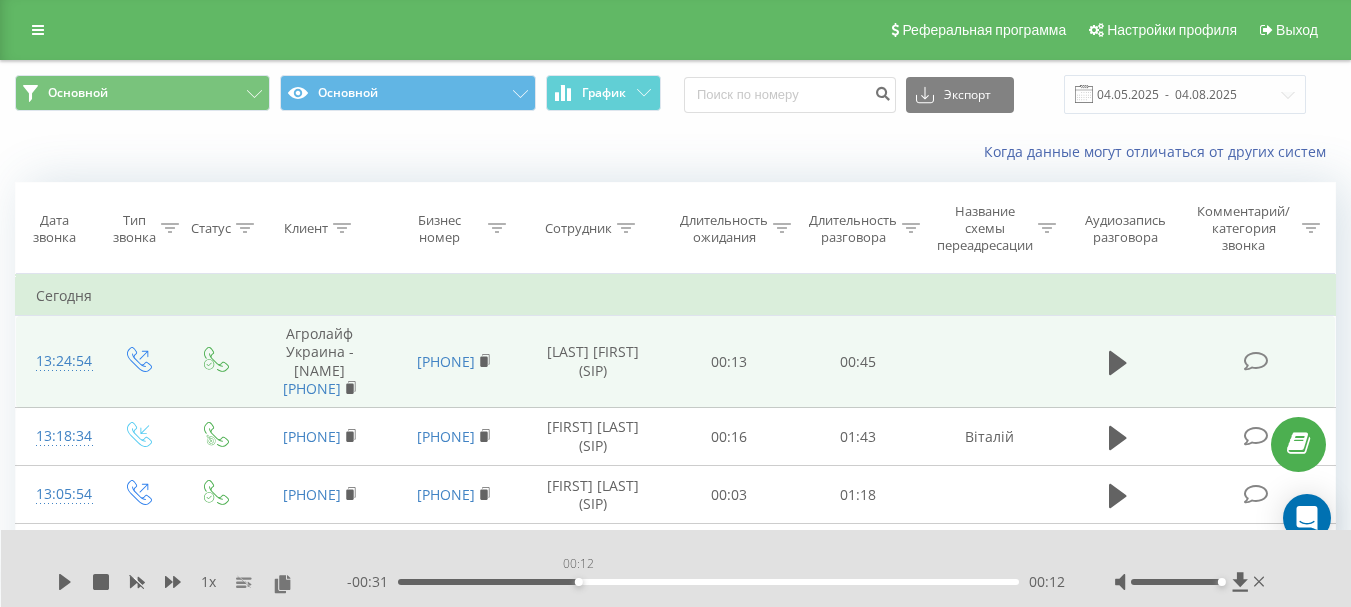 click on "00:12" at bounding box center (708, 582) 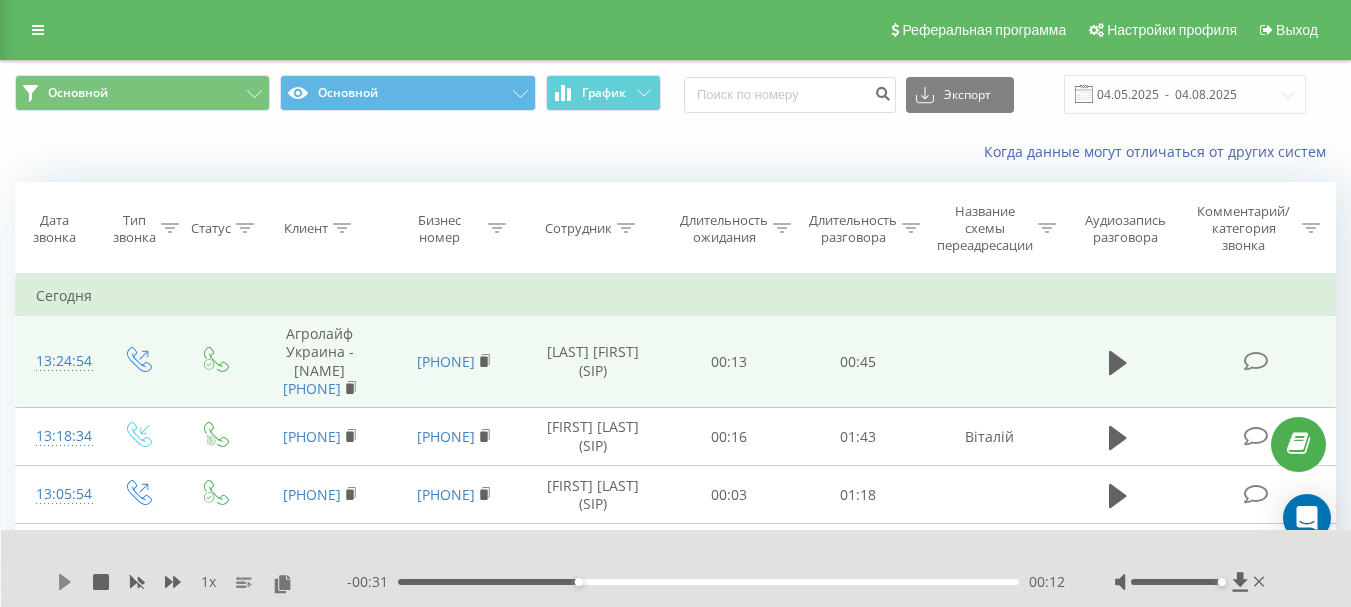 click 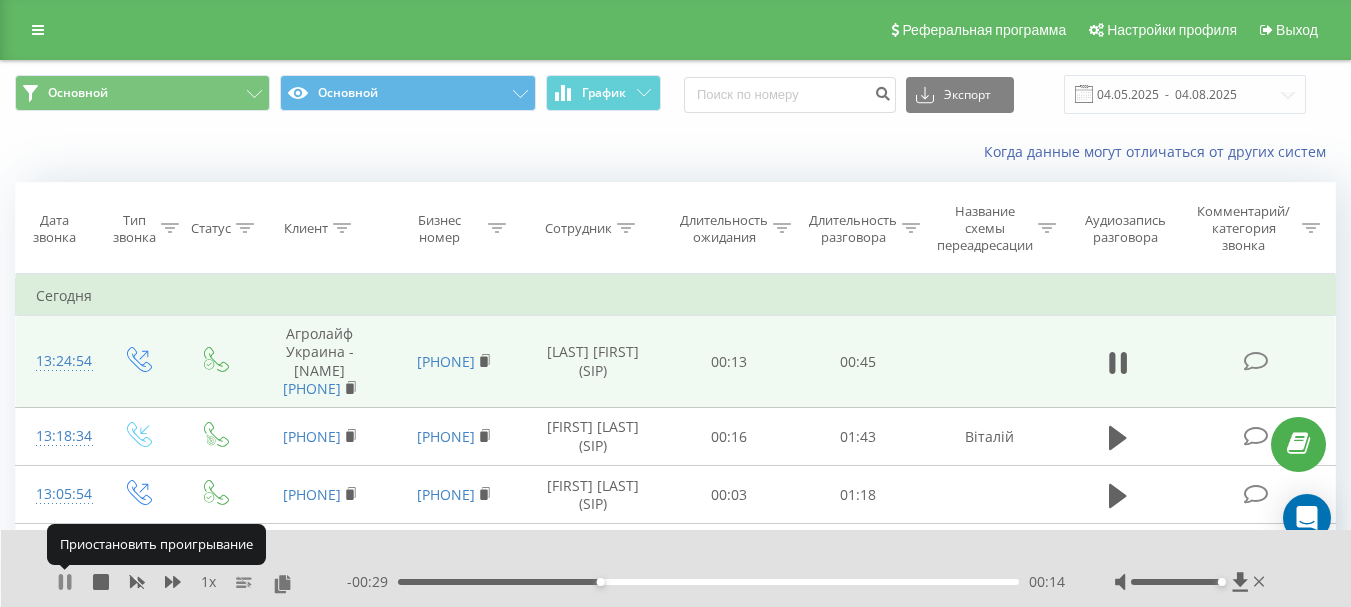 click 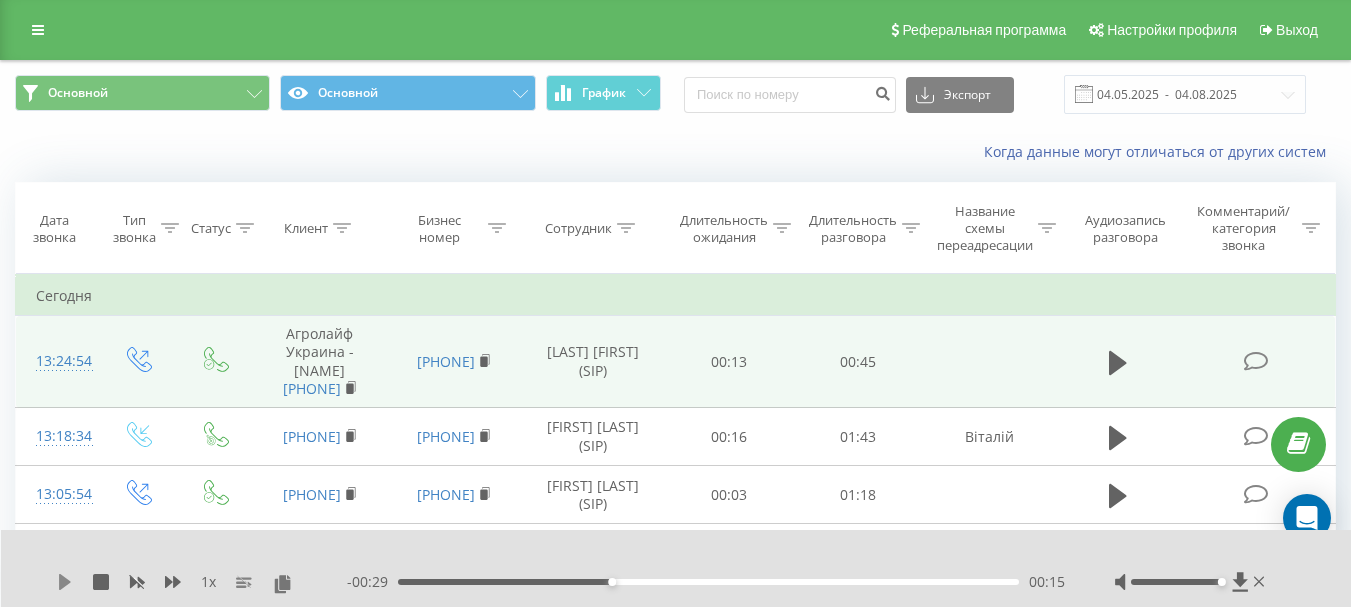 click 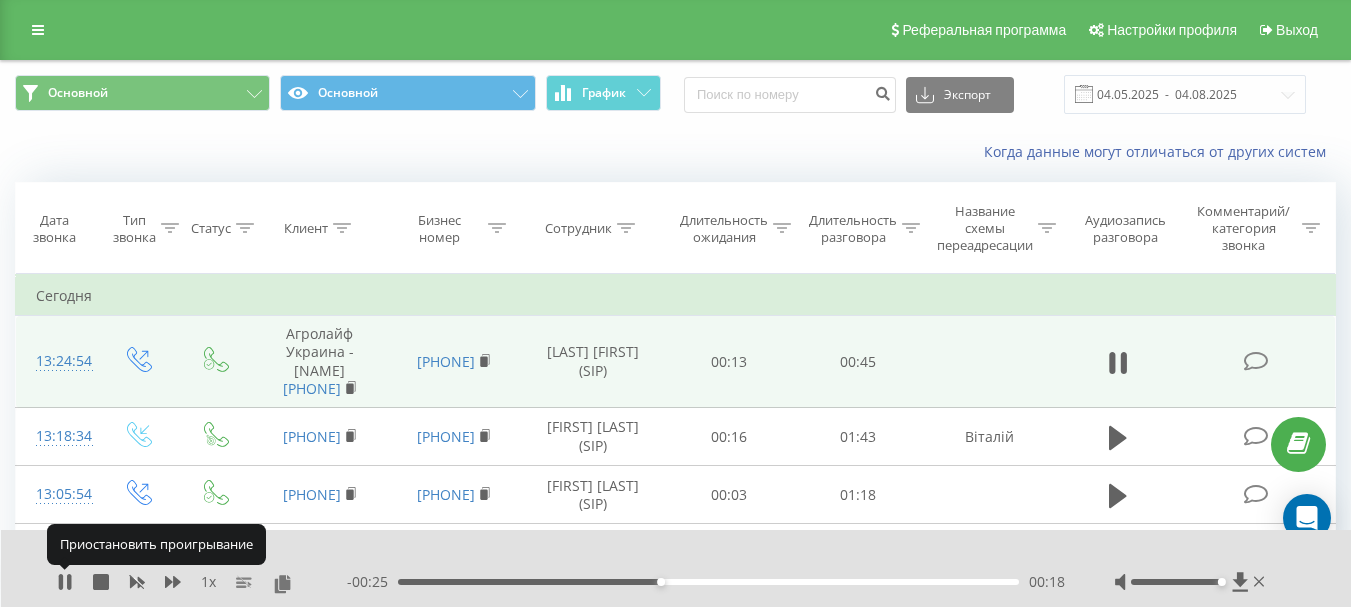 click 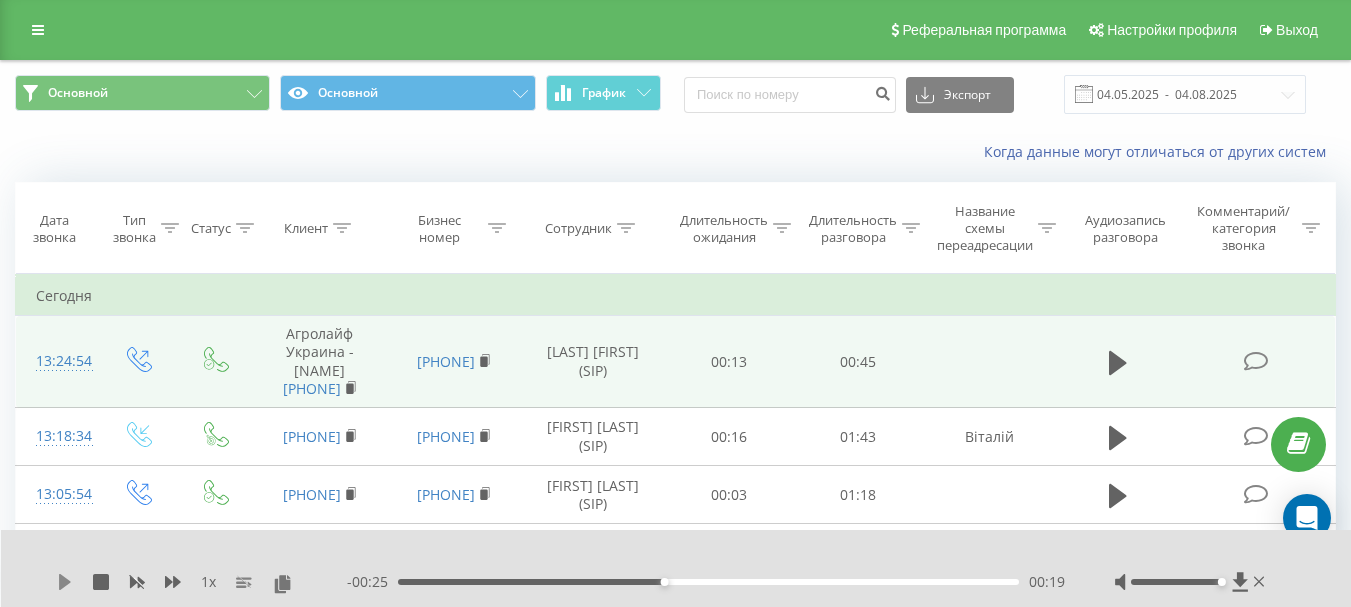 click 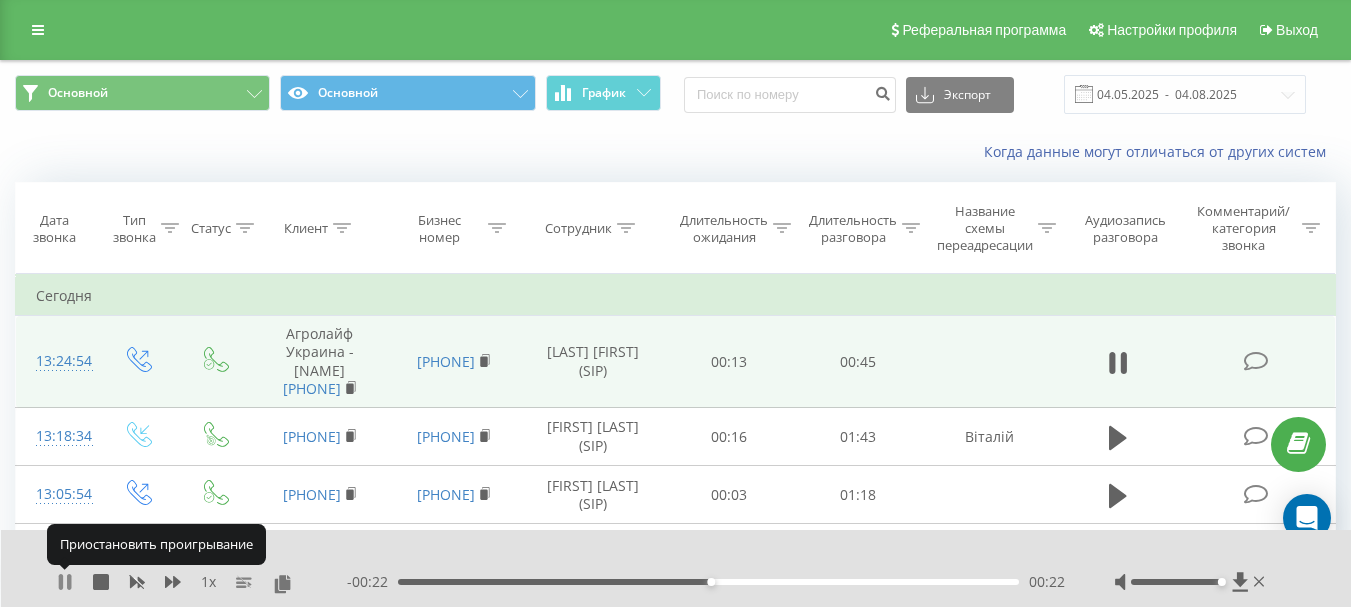 click 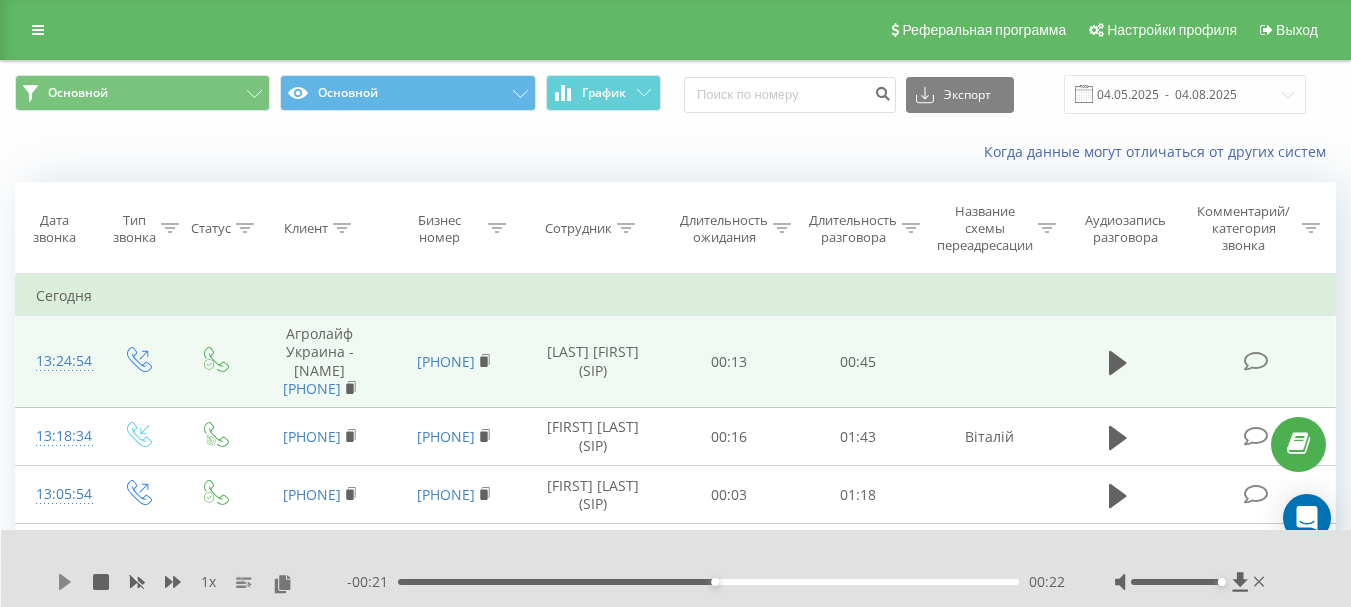 click 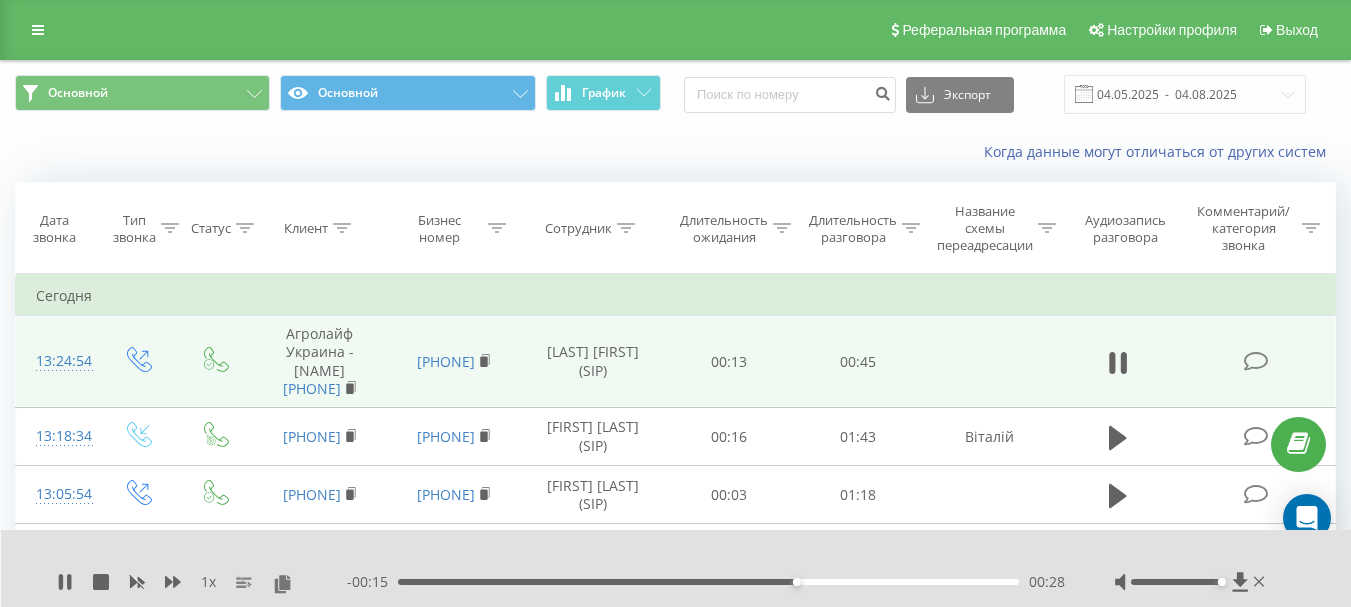 click on "1 x  - 00:15 00:28   00:28" at bounding box center (676, 568) 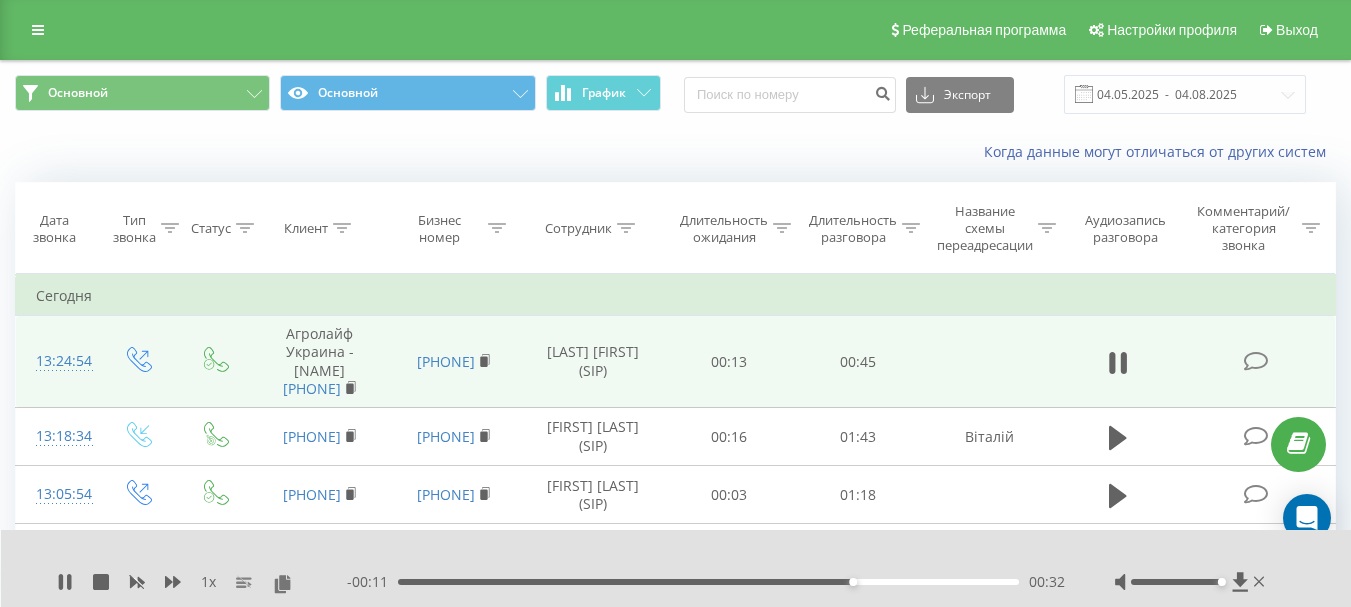 click on "1 x" at bounding box center (202, 582) 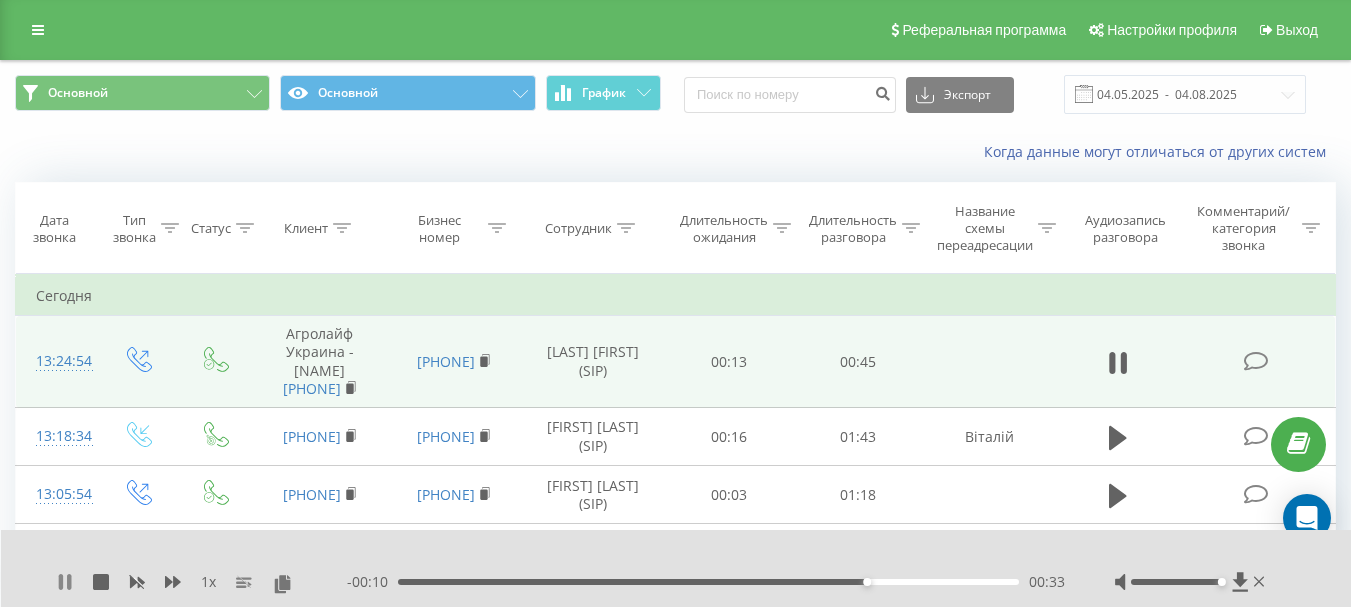 click 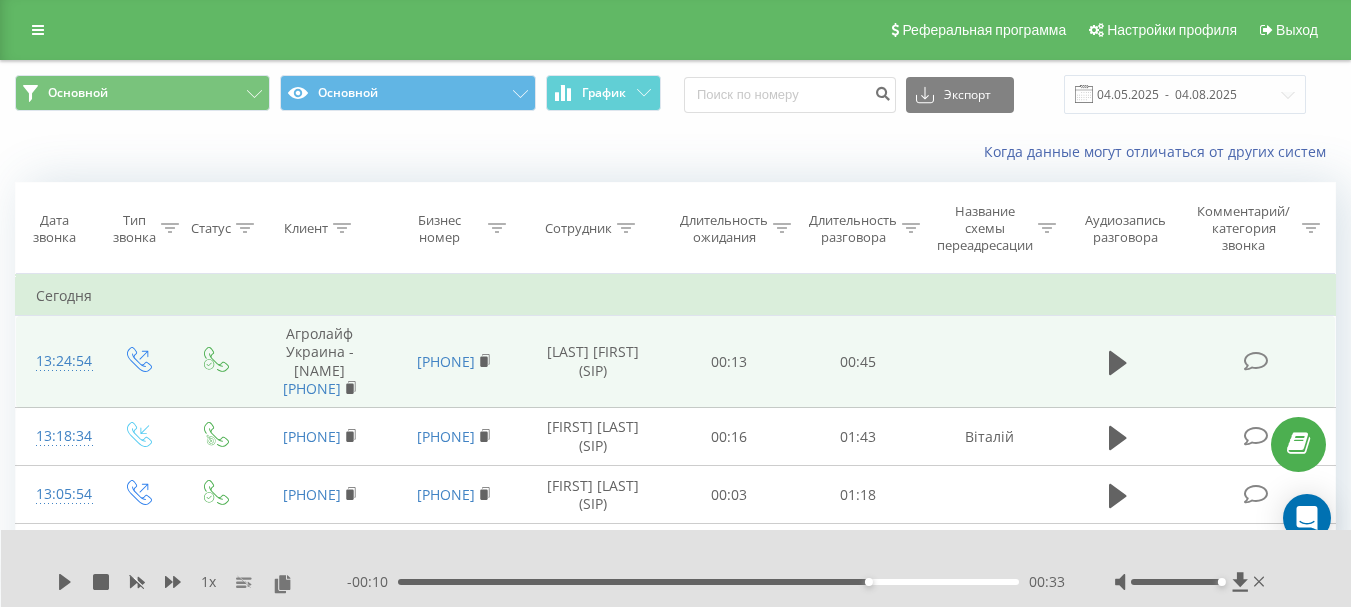click on "00:33" at bounding box center [708, 582] 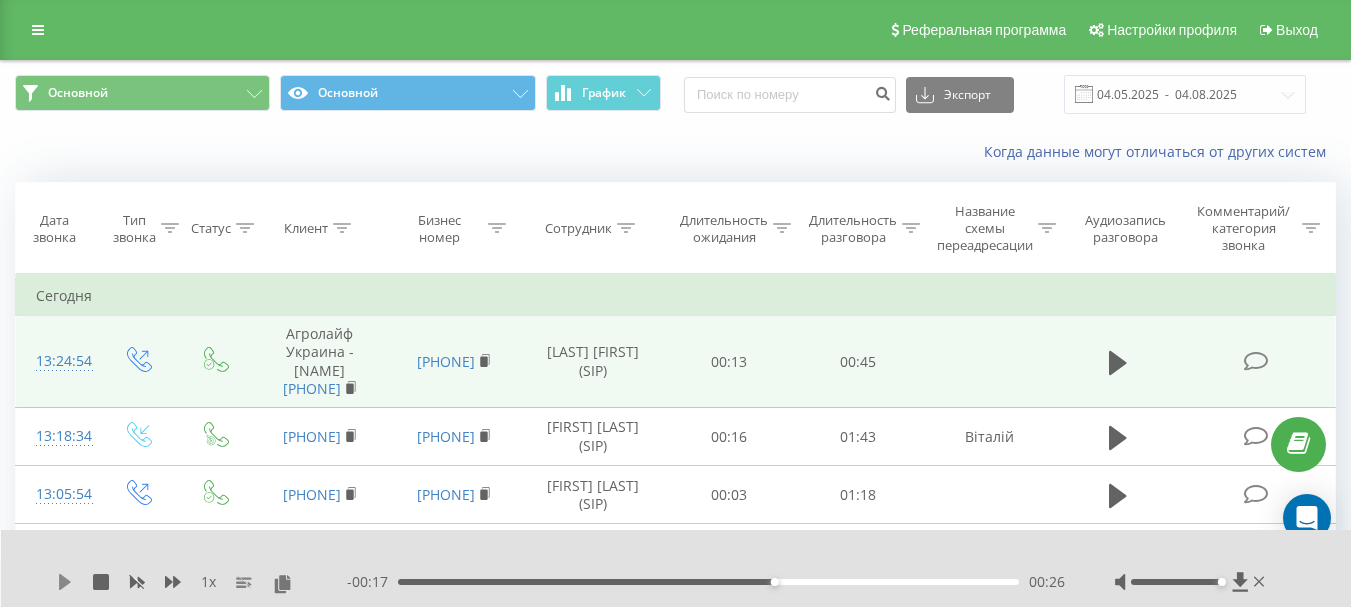 click on "1 x  - 00:17 00:26   00:26" at bounding box center [676, 568] 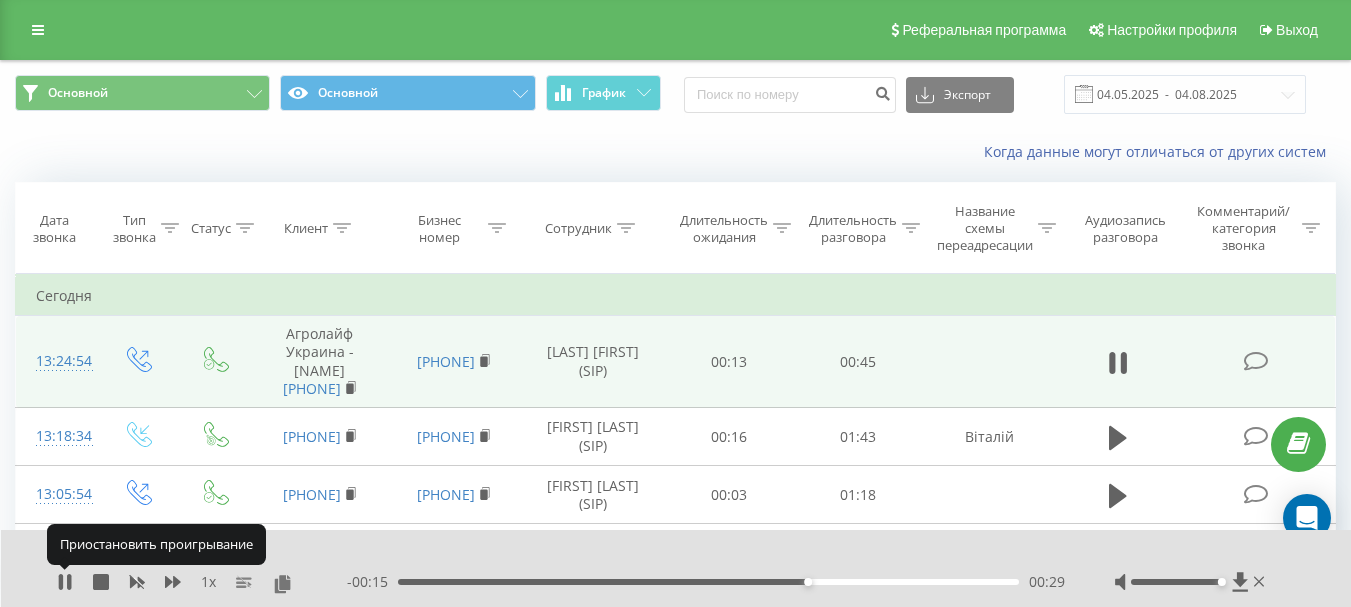 click 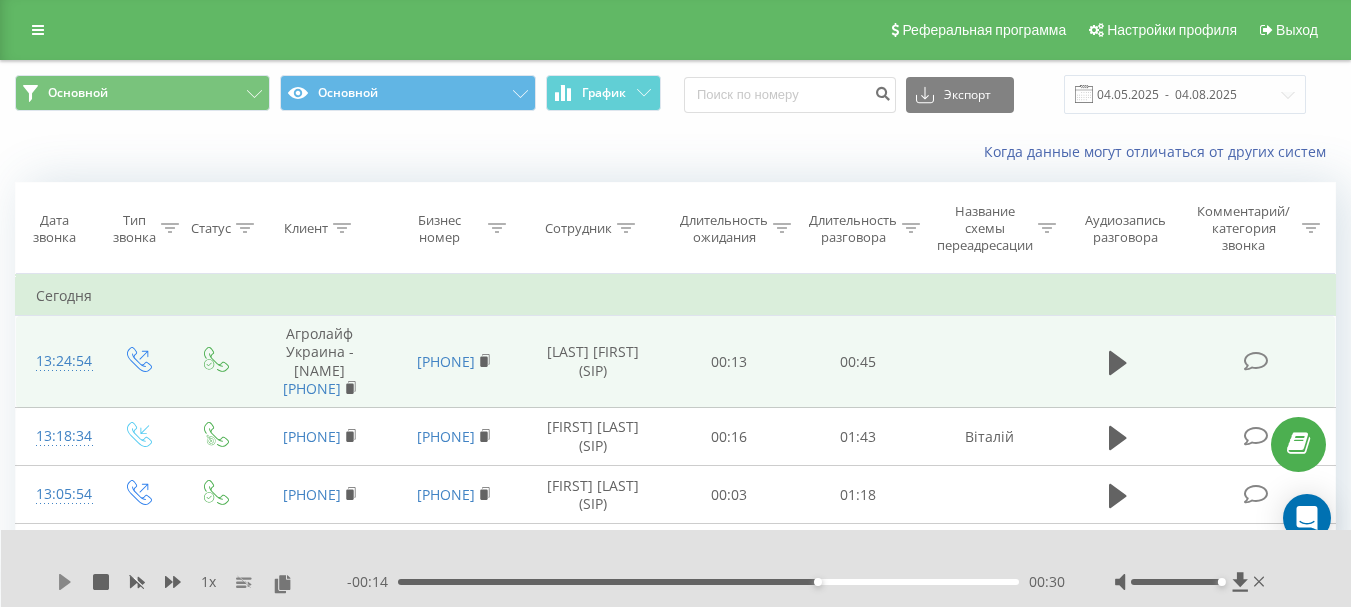 click 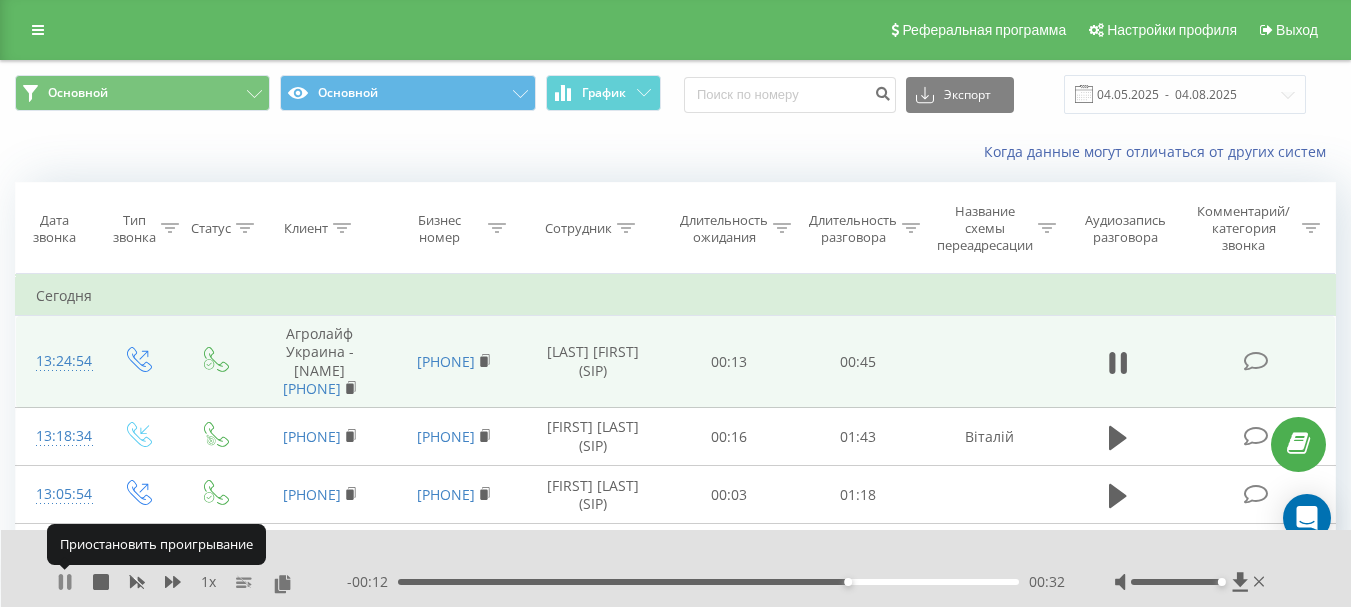 drag, startPoint x: 71, startPoint y: 582, endPoint x: 144, endPoint y: 594, distance: 73.97973 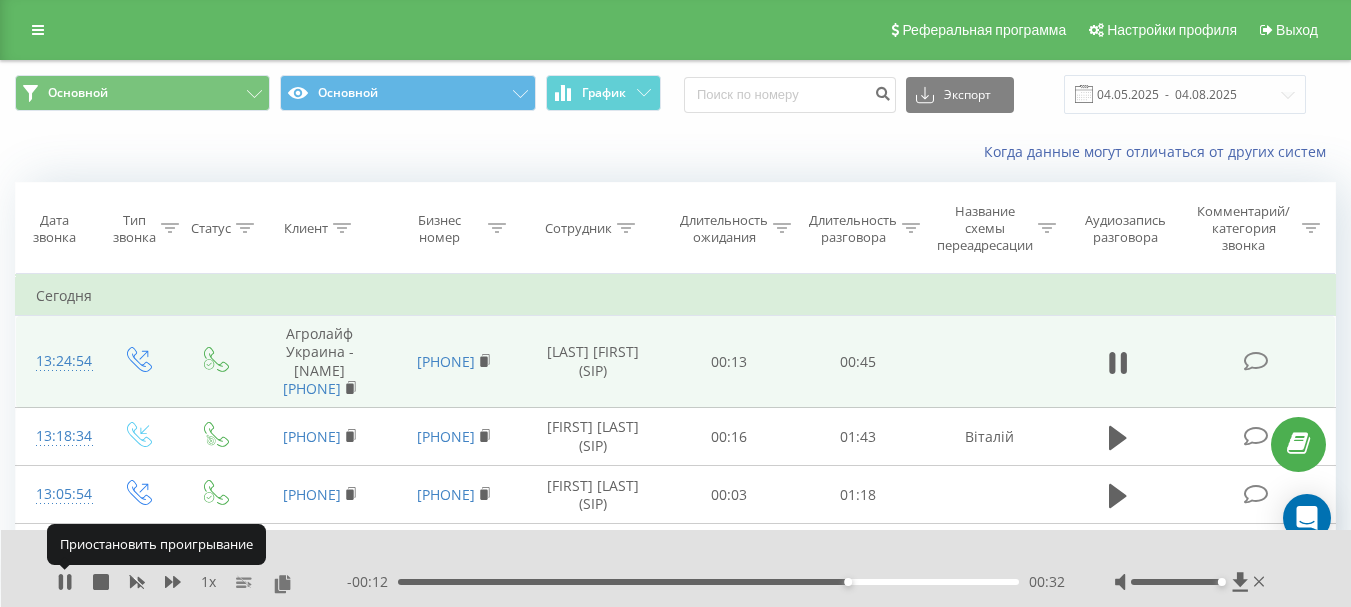 click 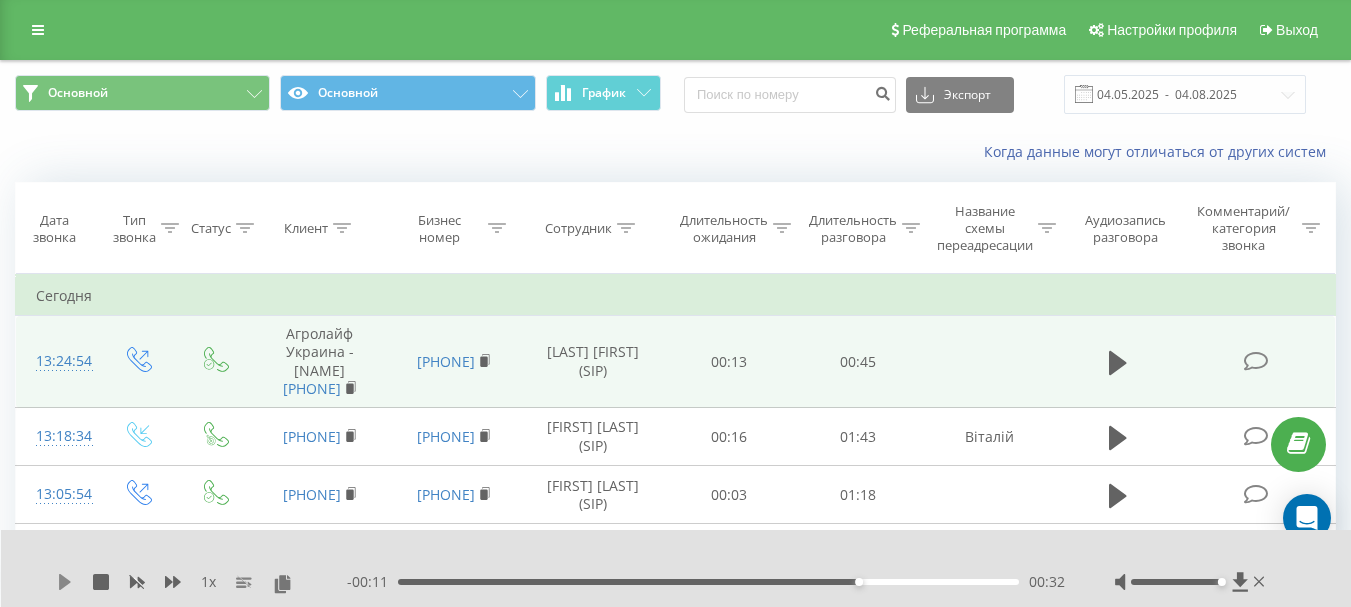 click 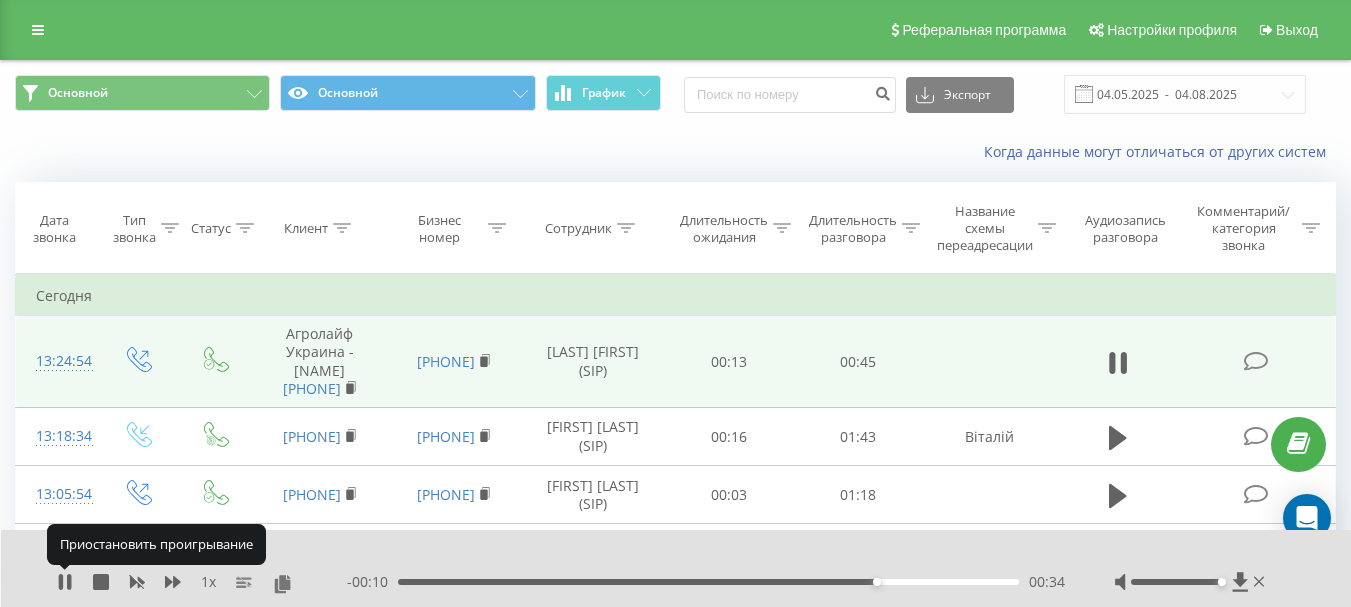 click 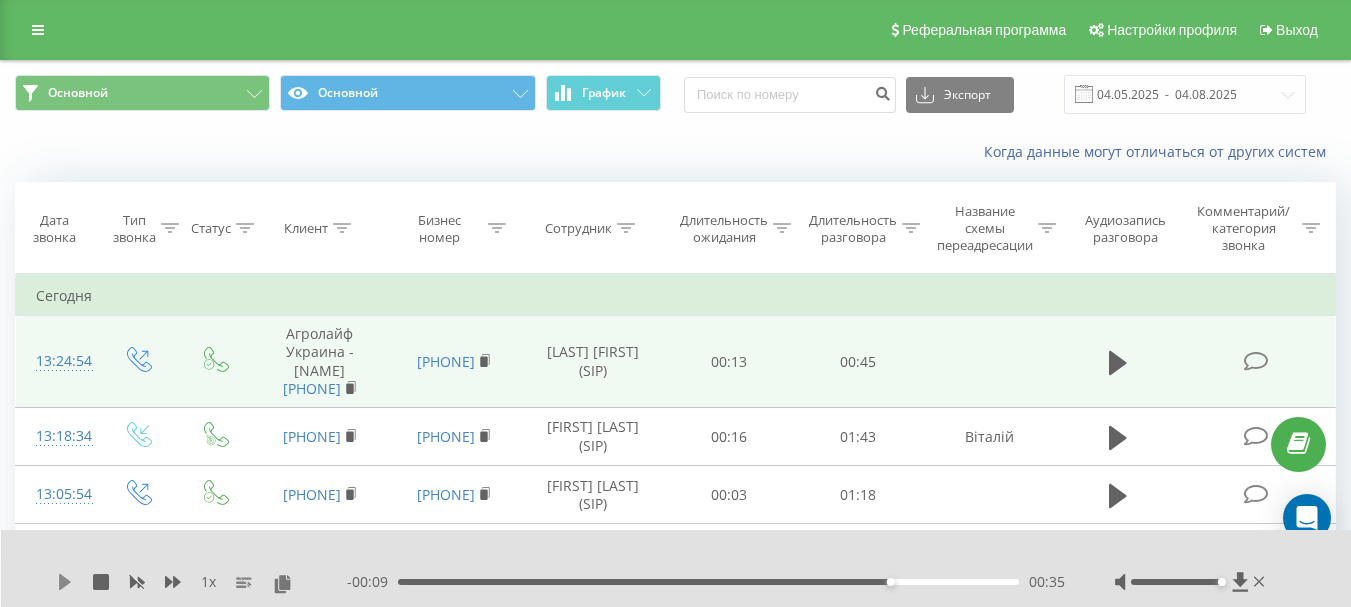 click 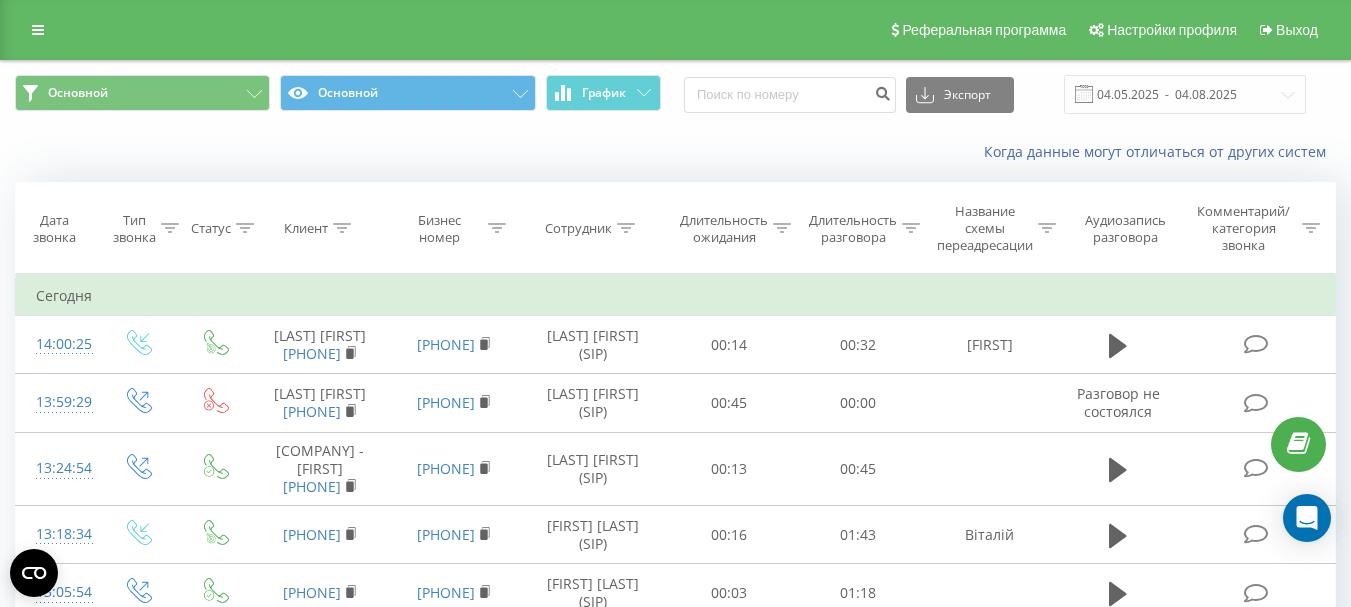 scroll, scrollTop: 0, scrollLeft: 0, axis: both 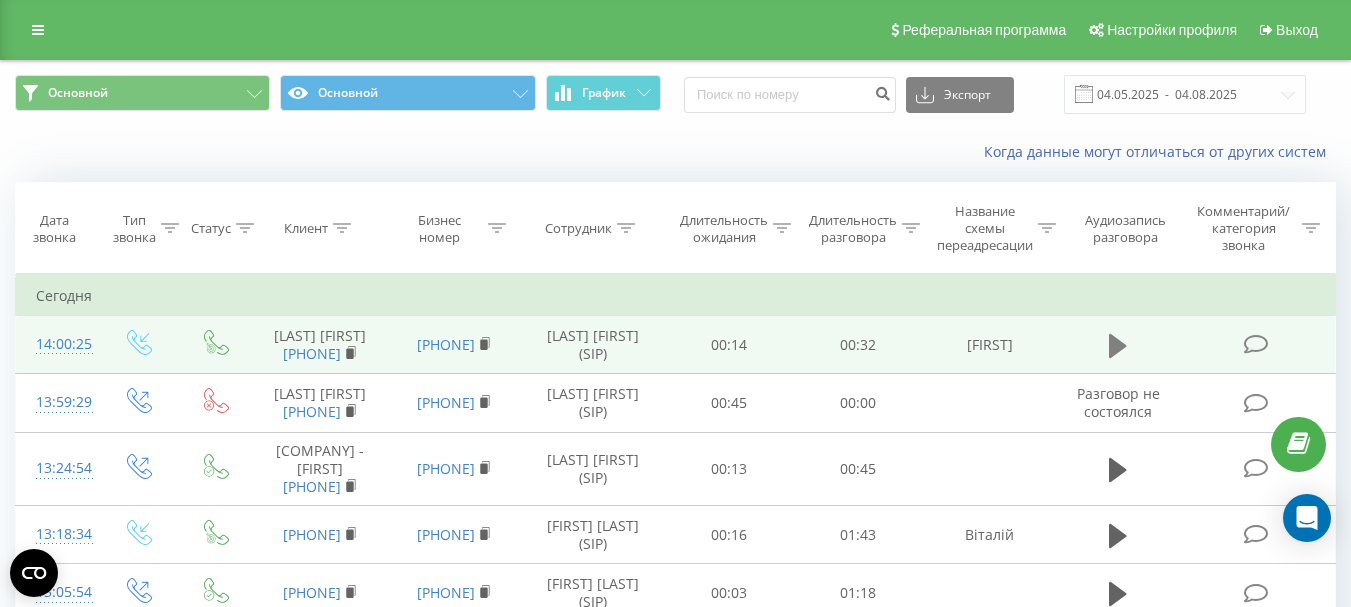 click 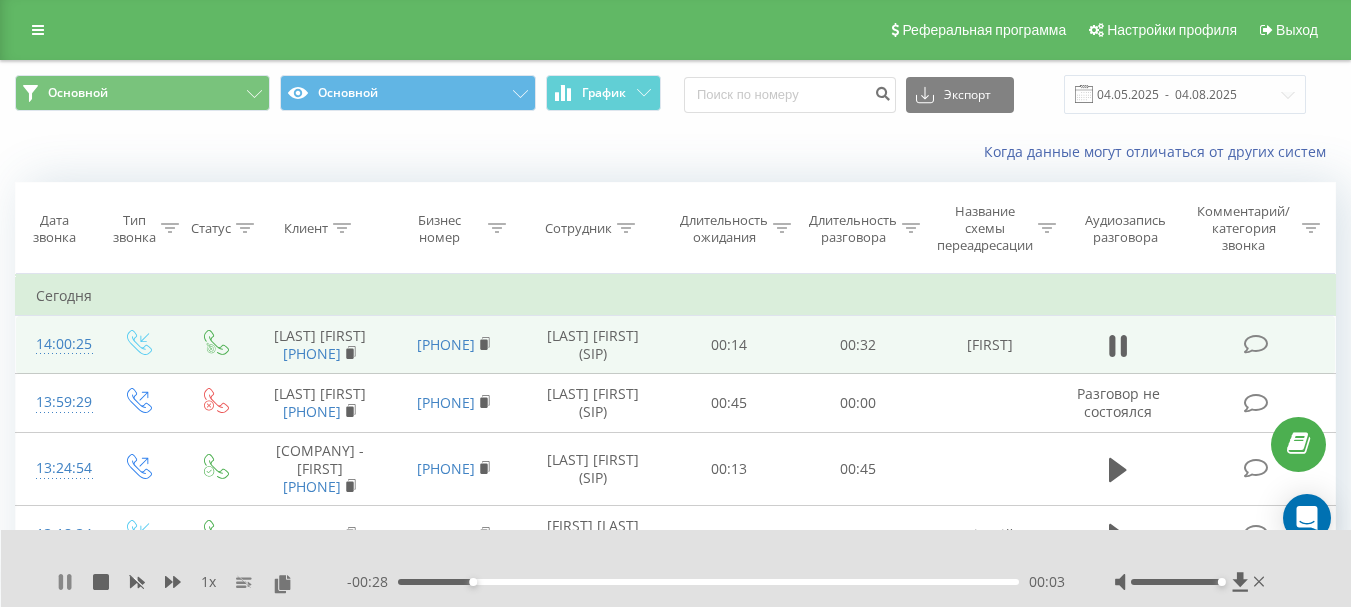 click 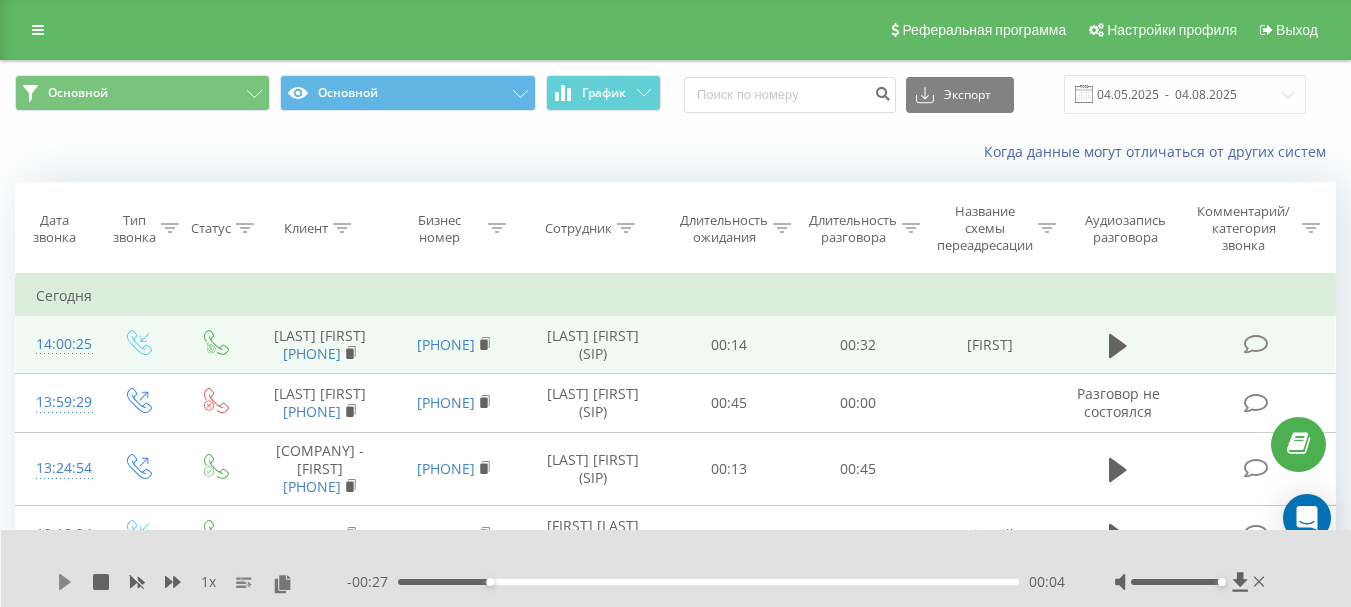 click 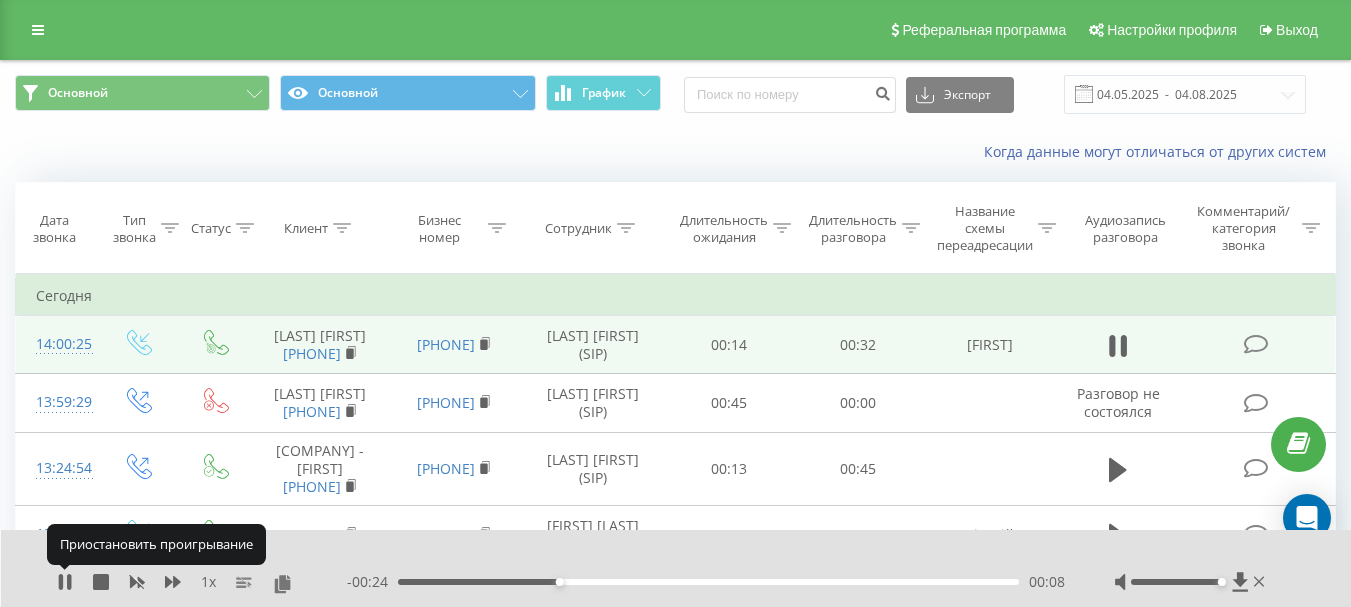 click 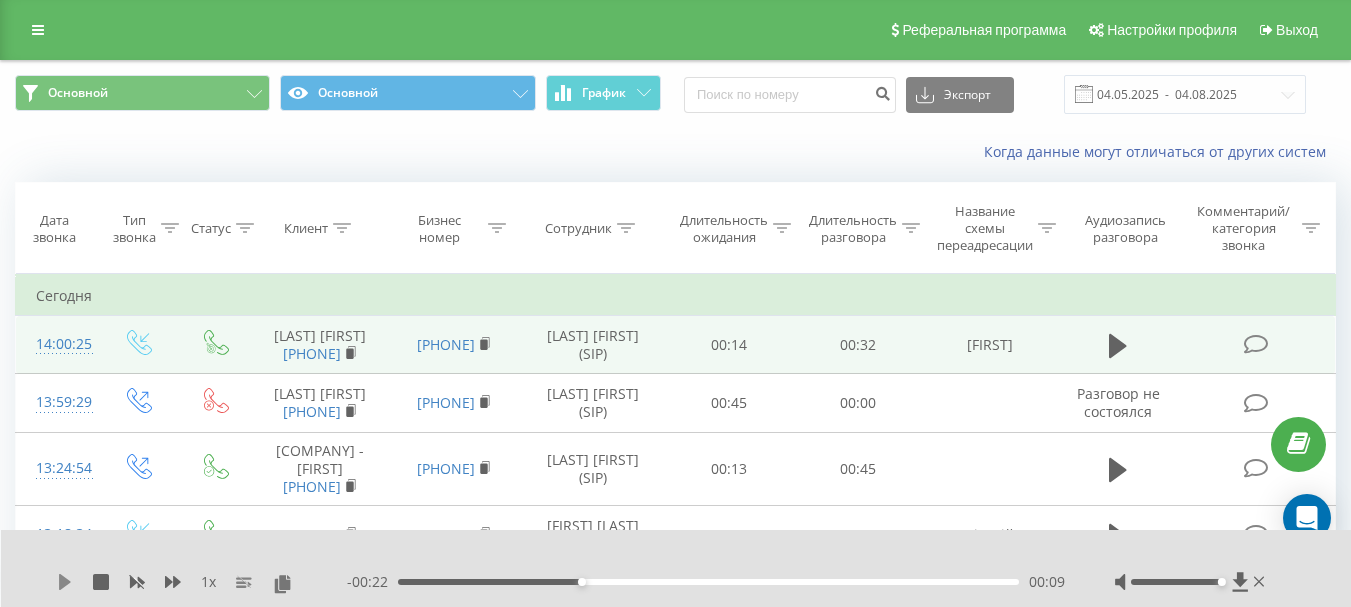 click 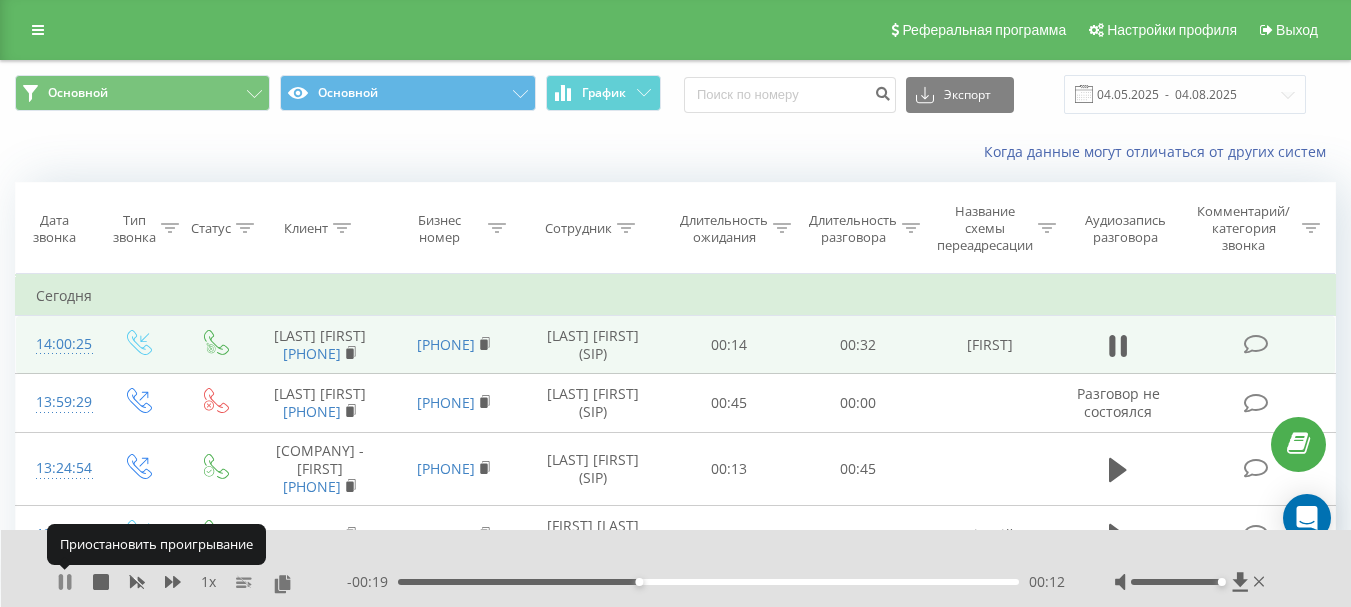 click 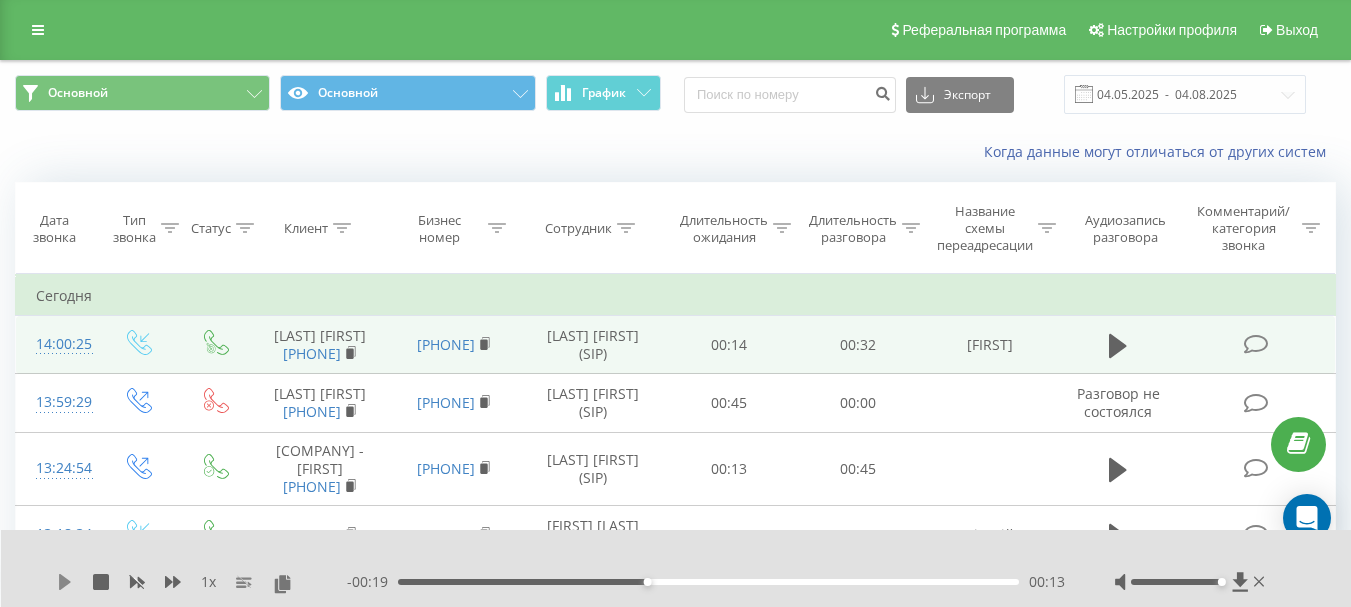 click 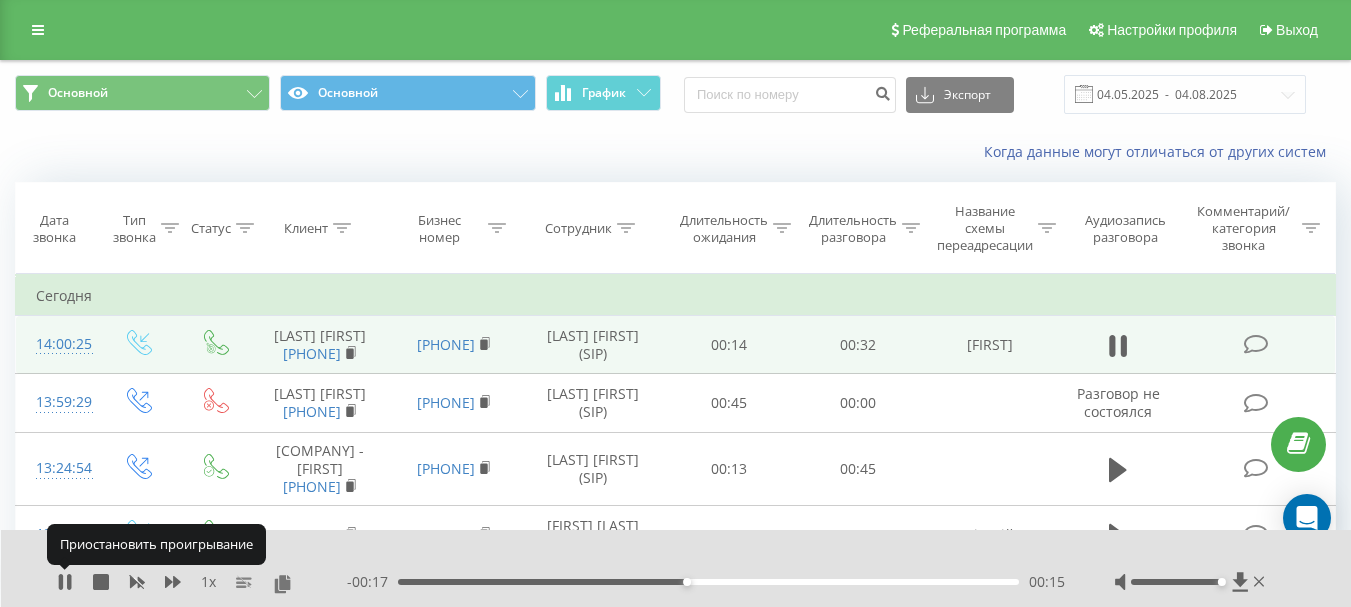click 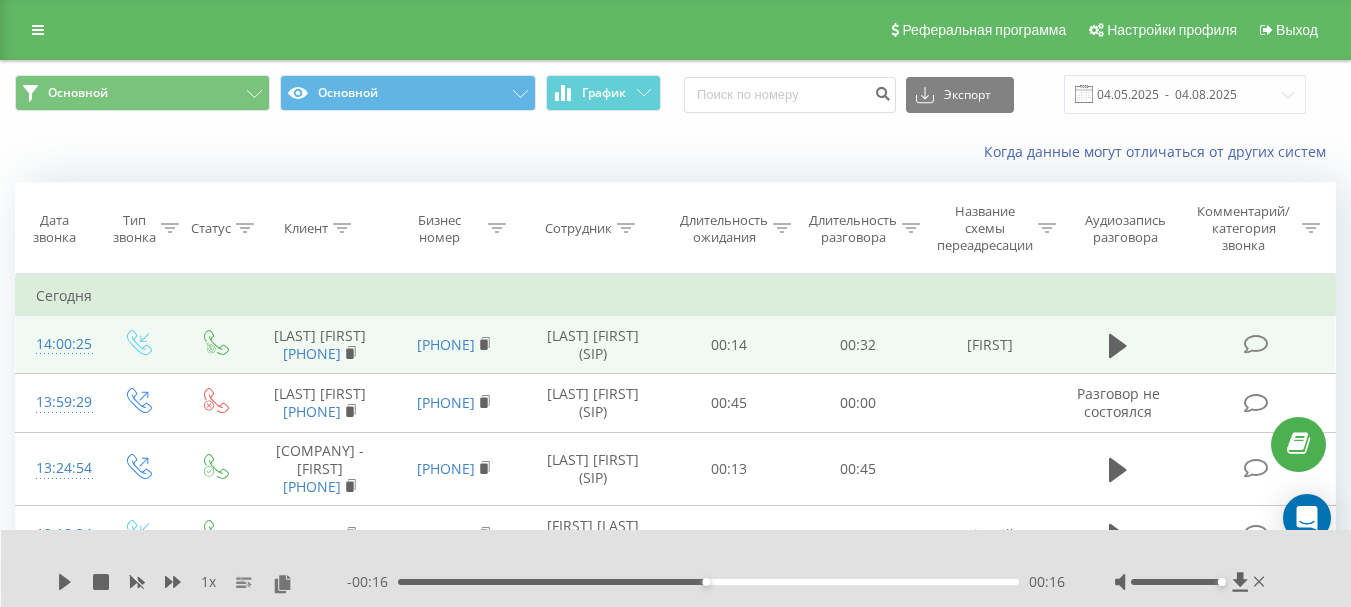 click on "1 x  - 00:16 00:16   00:16" at bounding box center (676, 568) 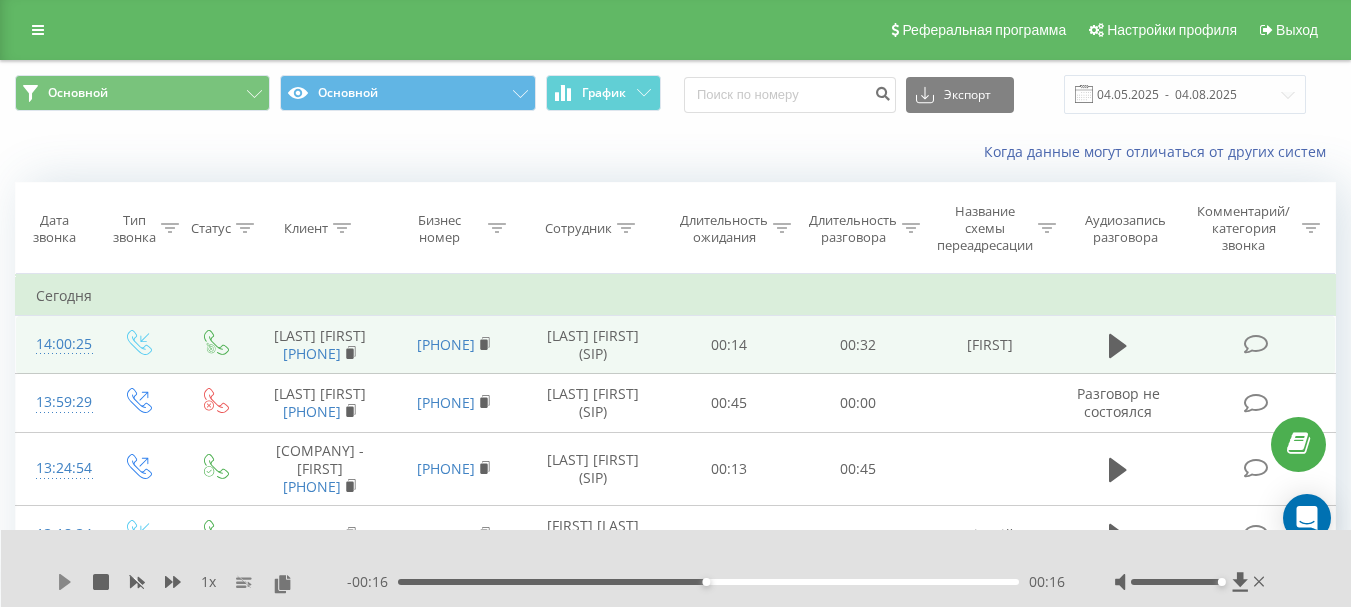 click 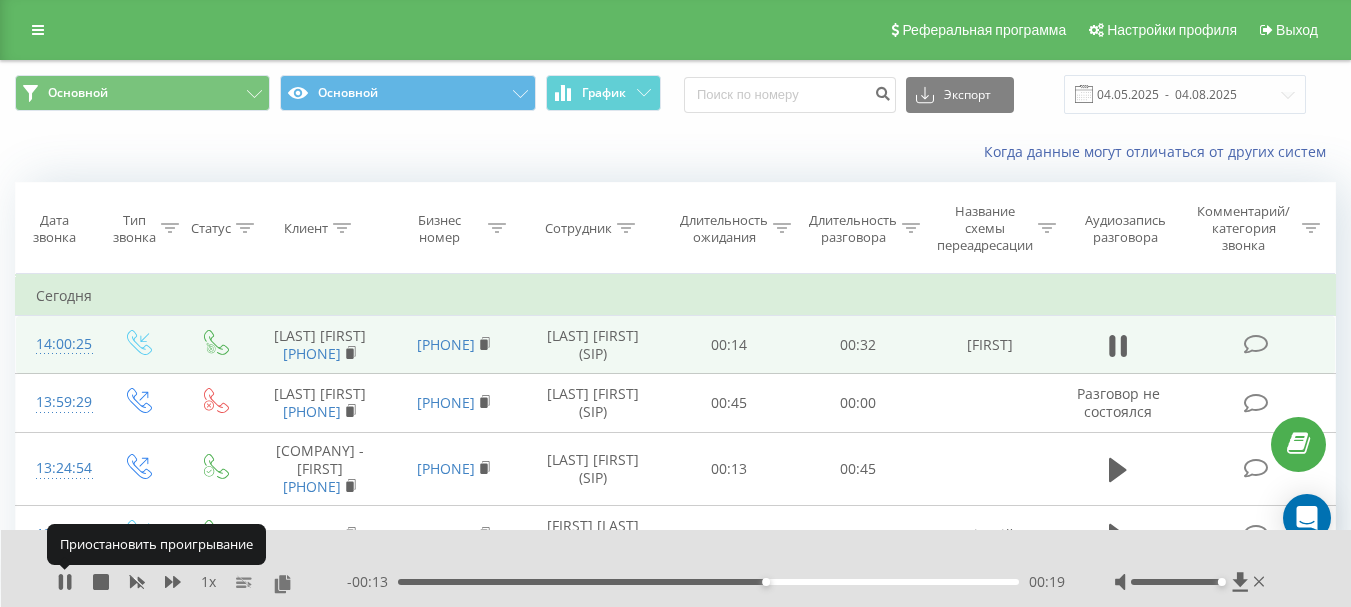click 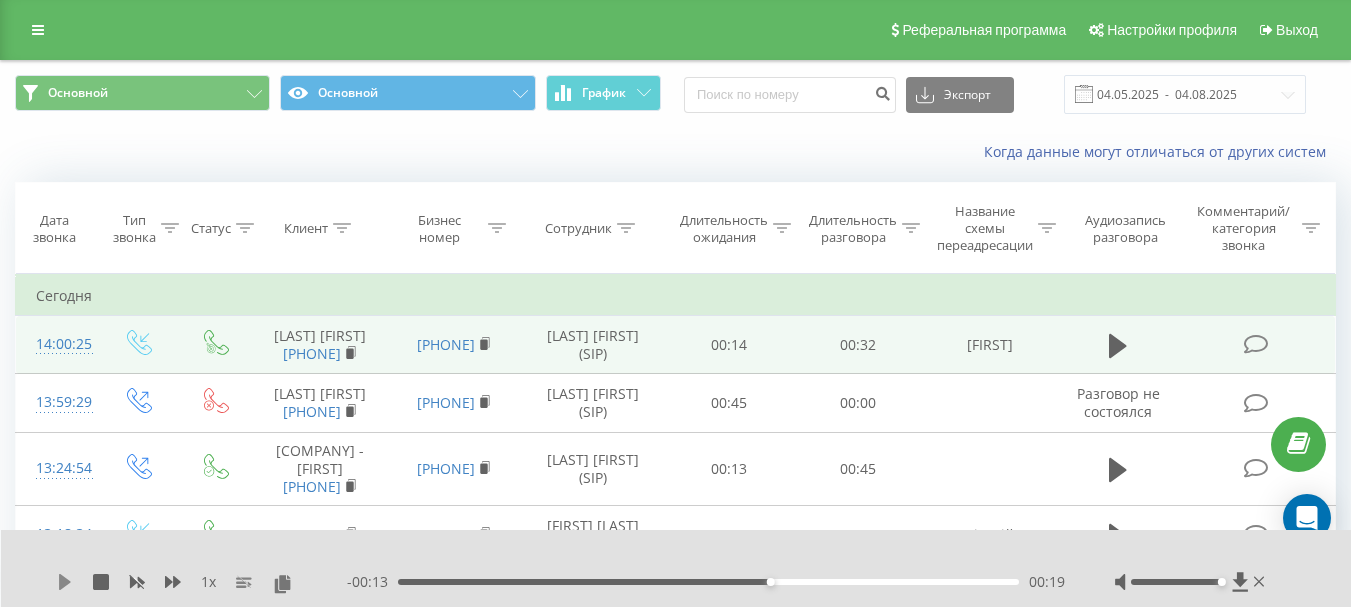 click 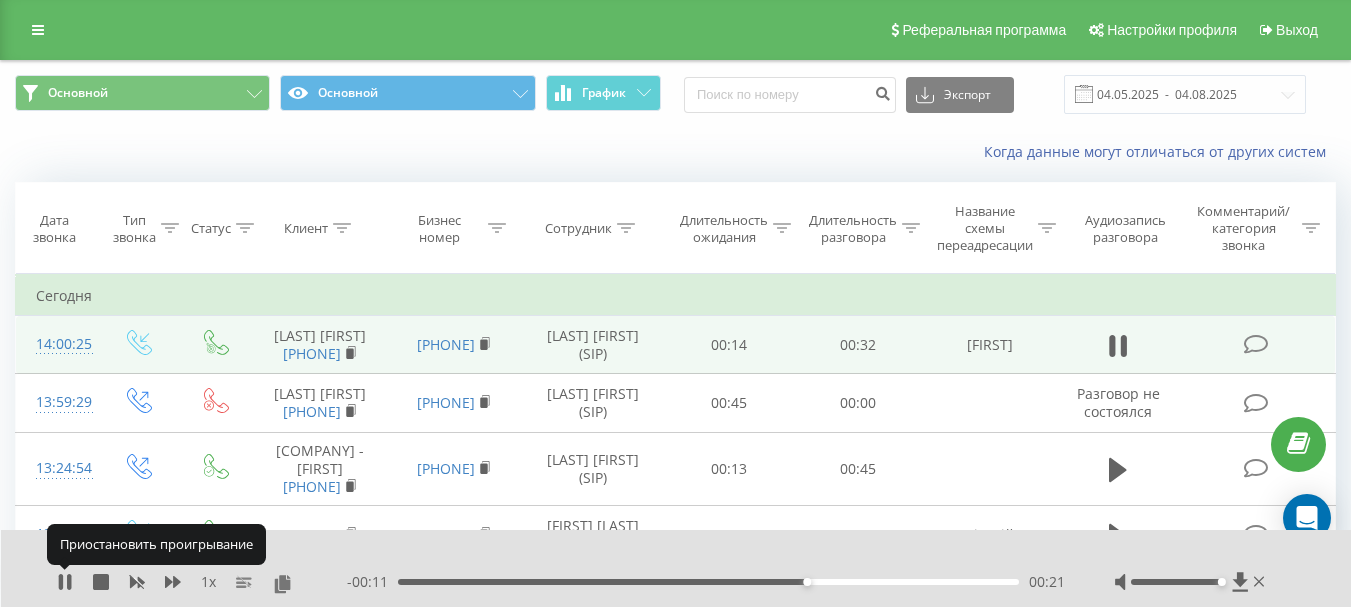 click 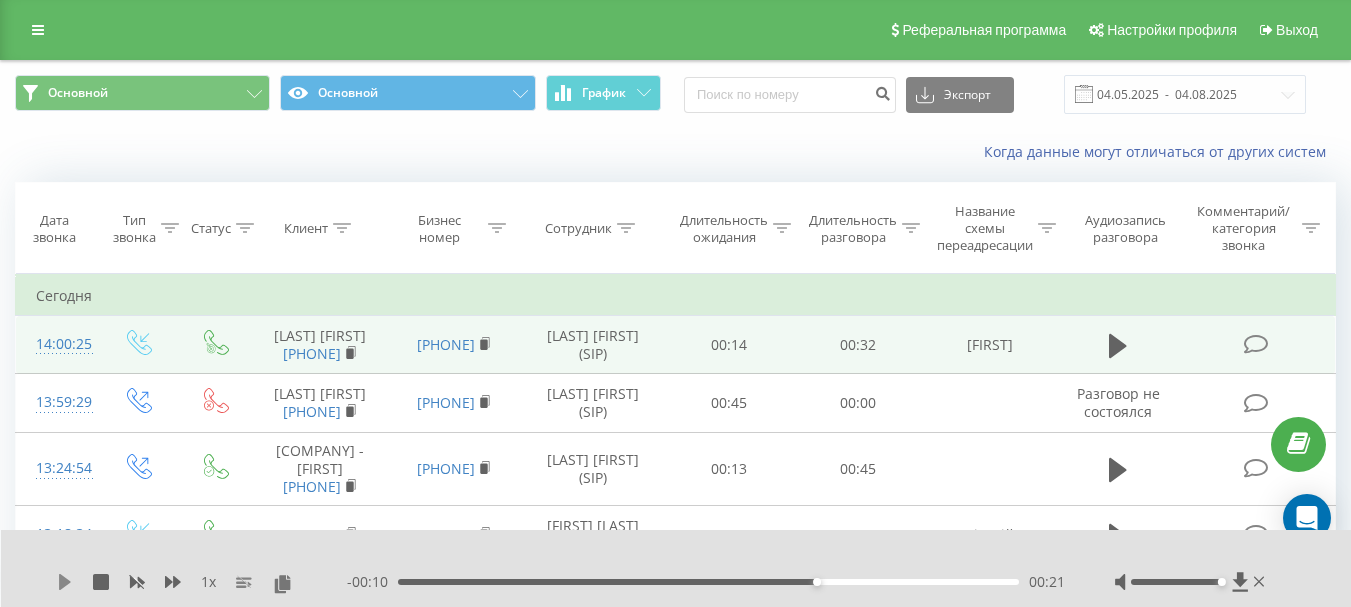 click 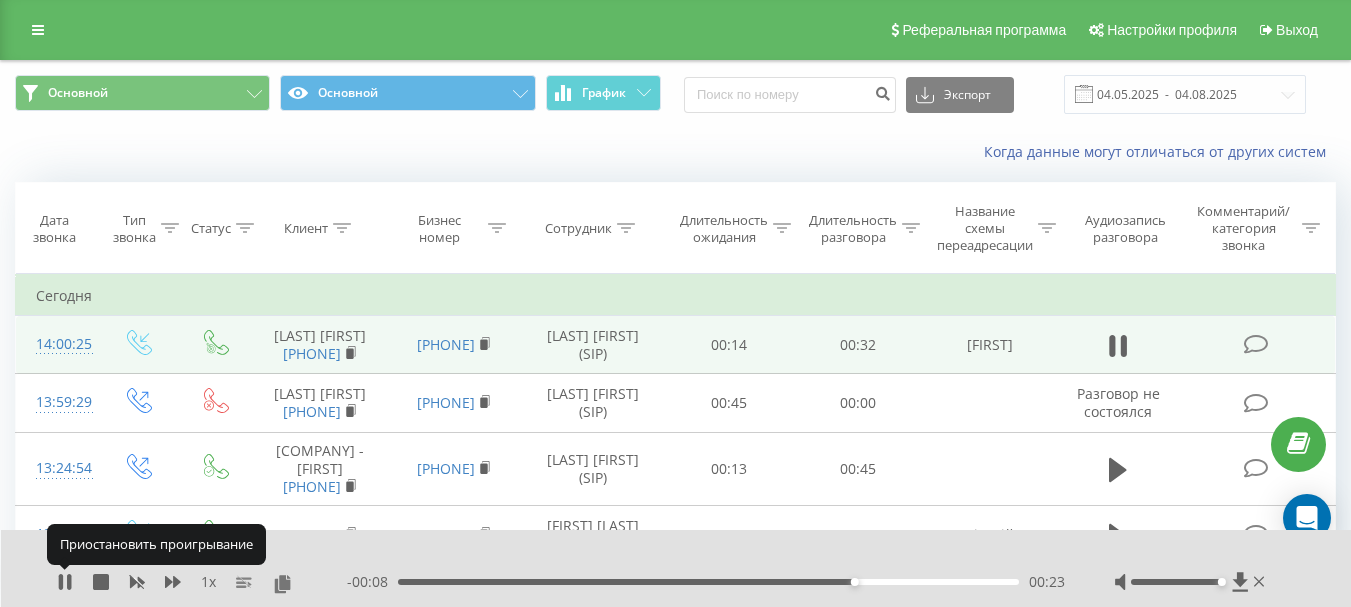 click 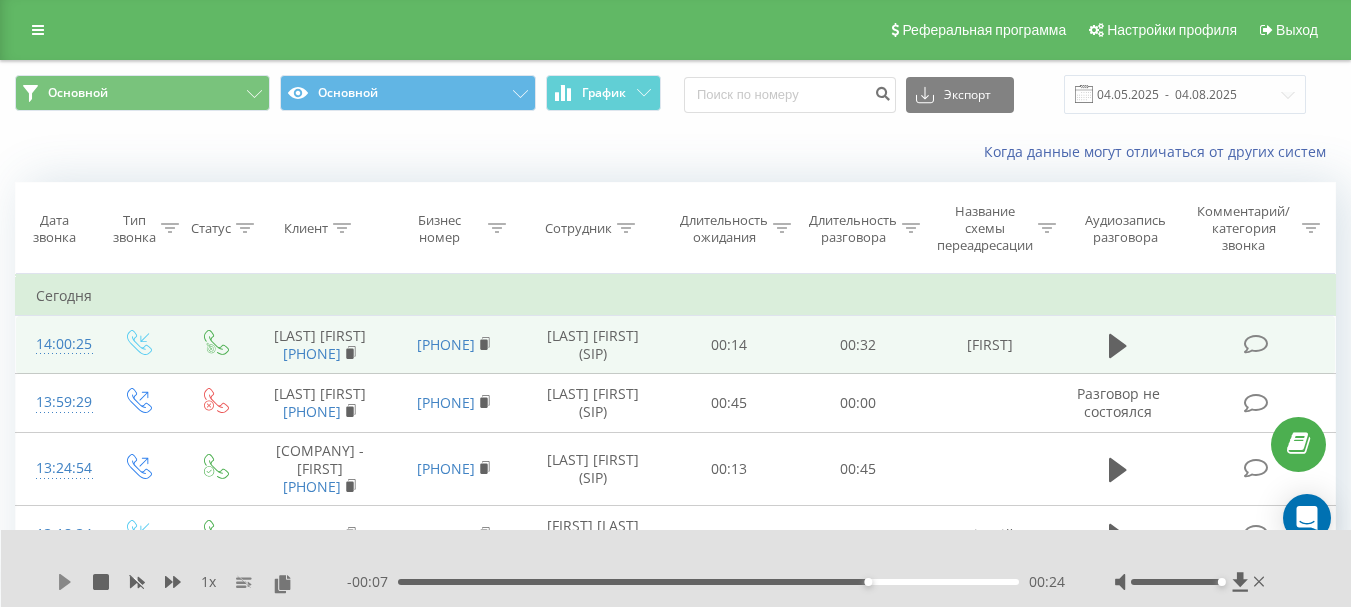 click 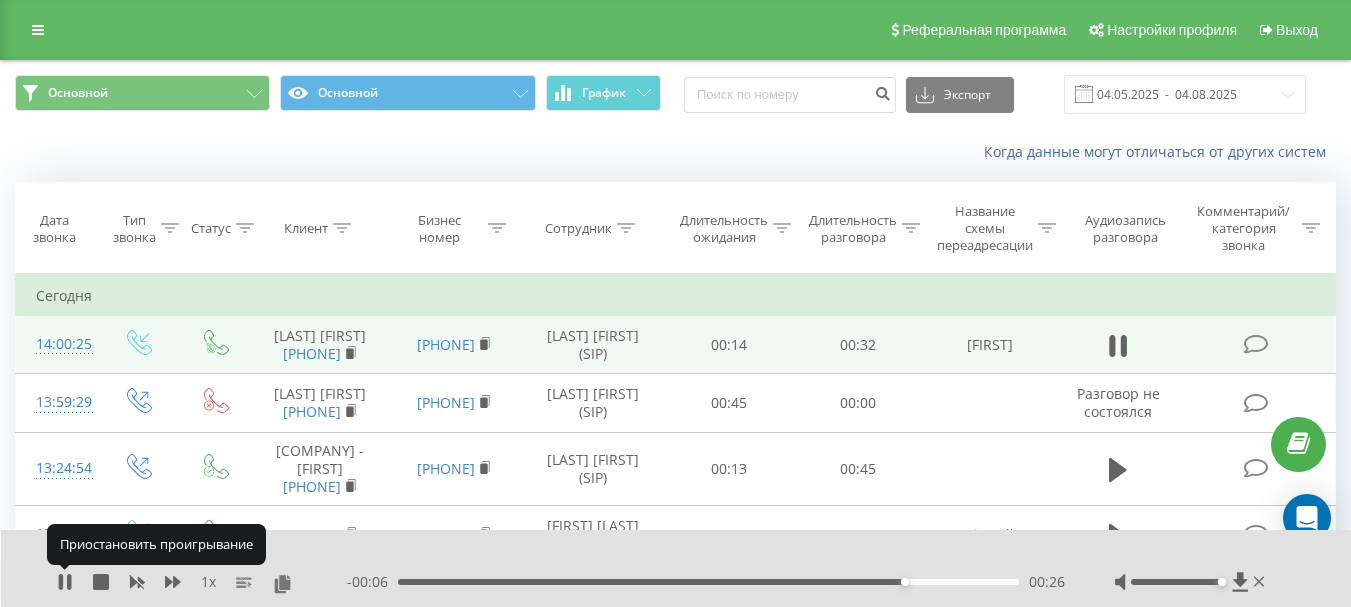 click 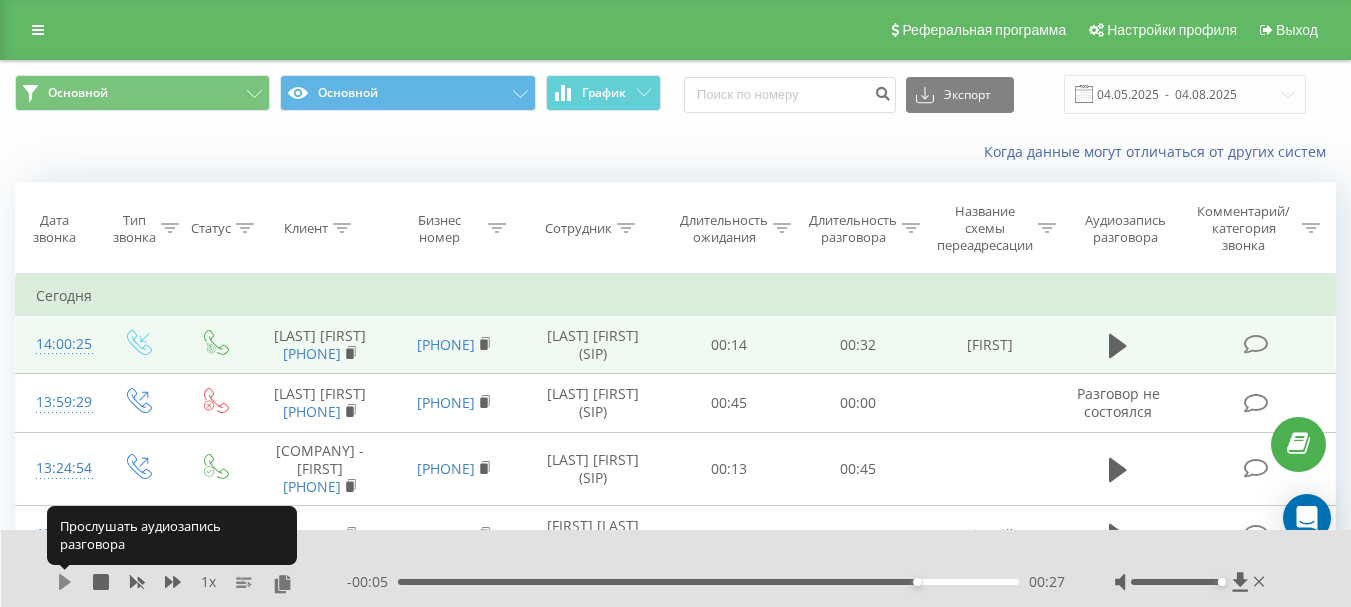 click 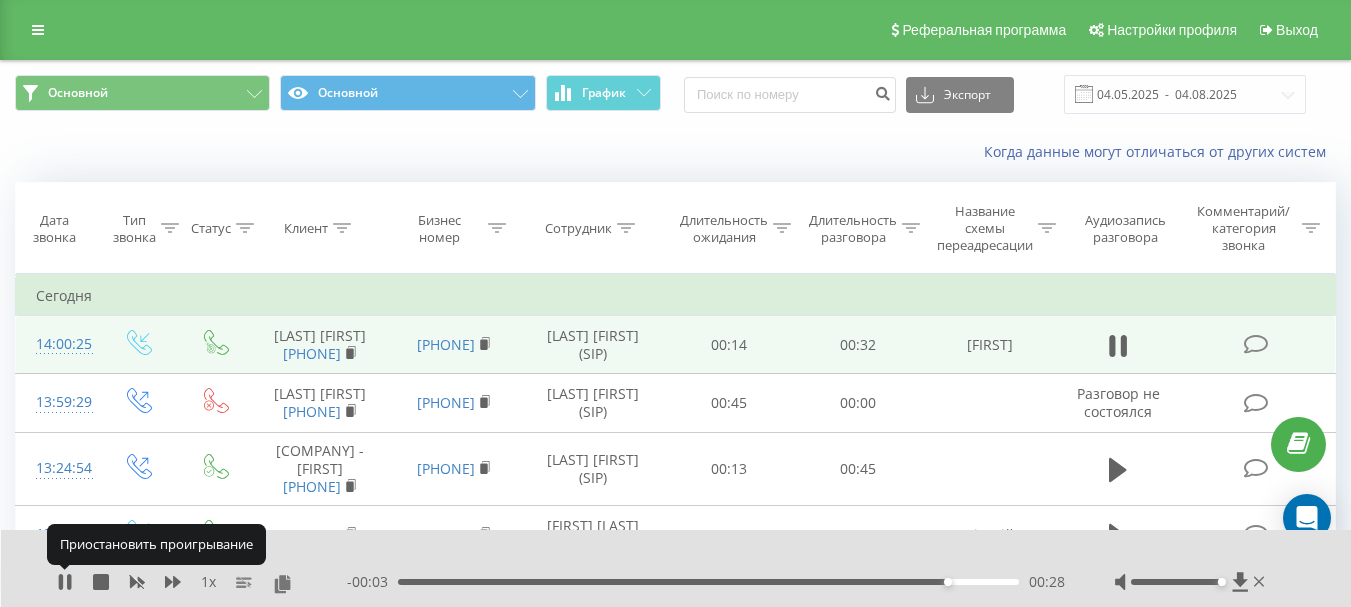 click 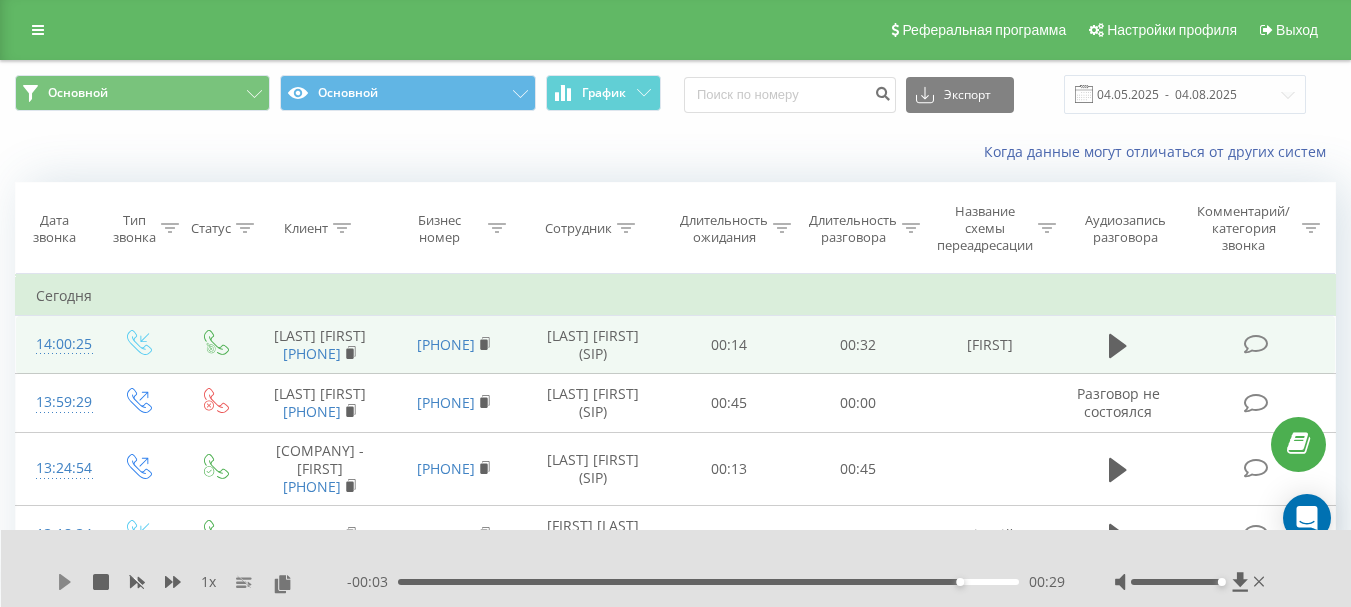 click 